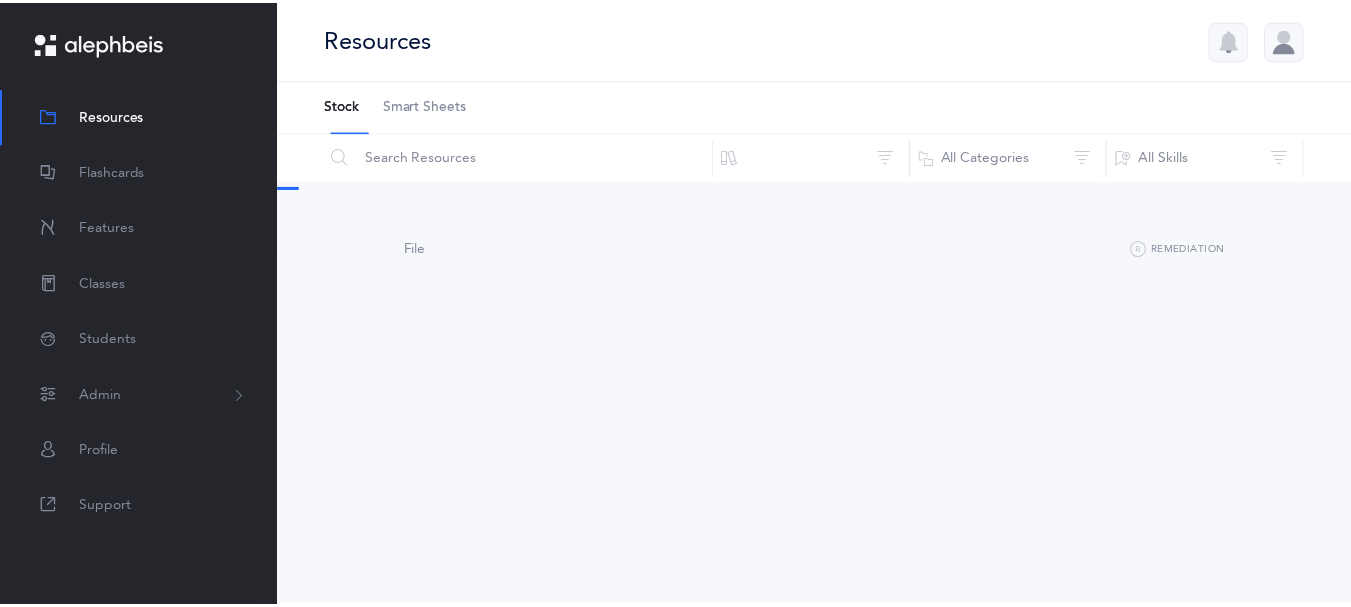 scroll, scrollTop: 0, scrollLeft: 0, axis: both 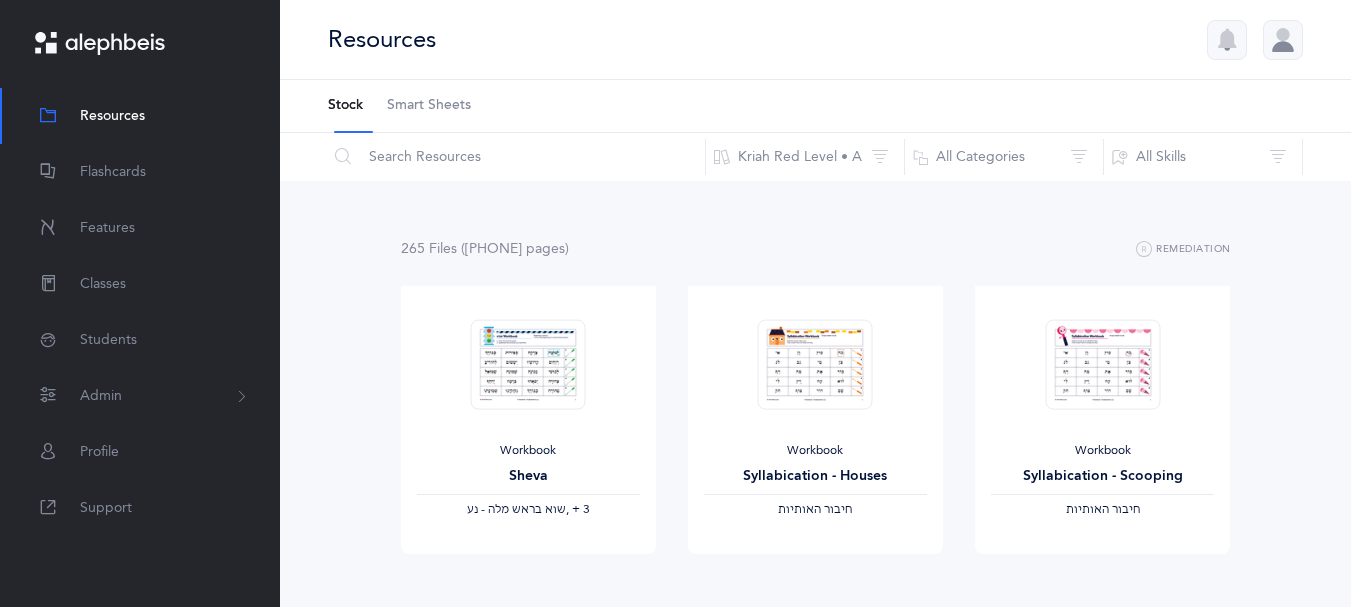 click at bounding box center [1283, 40] 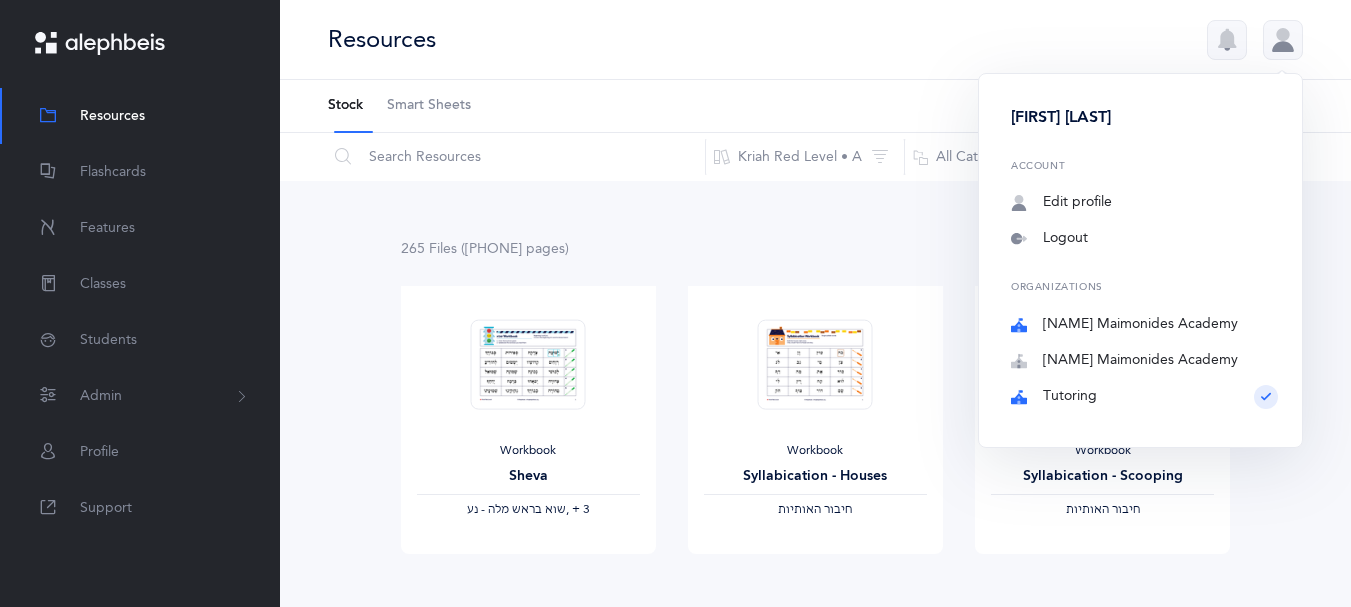 click on "Brauser Maimonides Academy" at bounding box center [1144, 325] 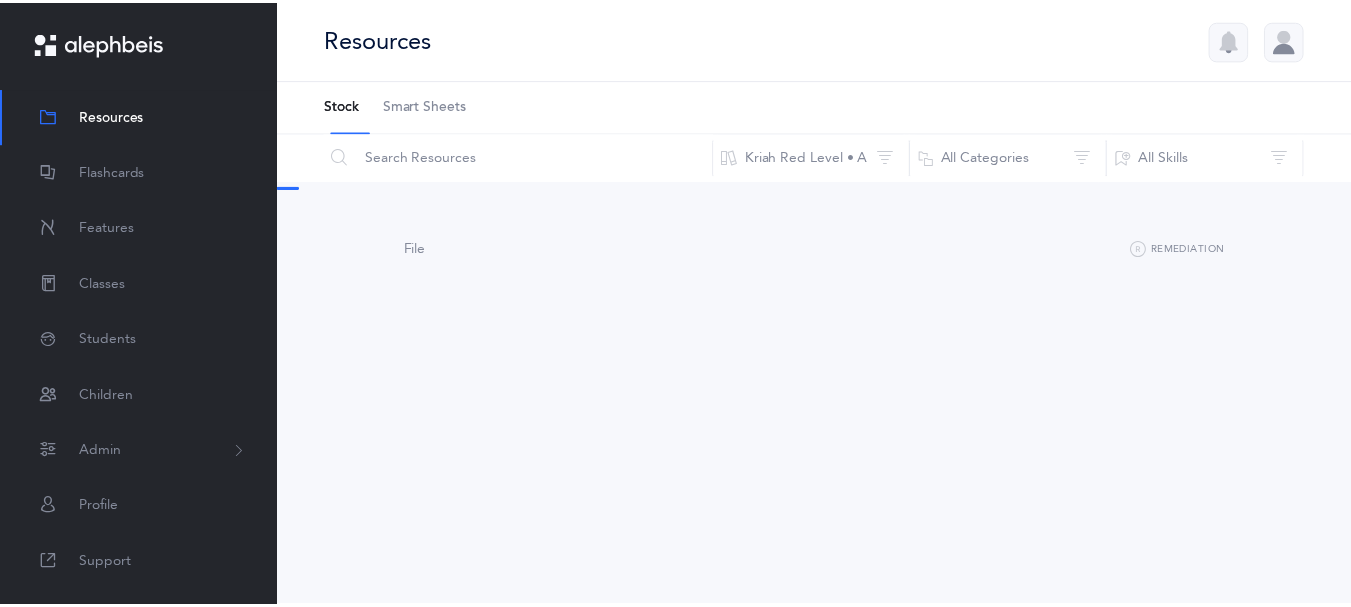 scroll, scrollTop: 0, scrollLeft: 0, axis: both 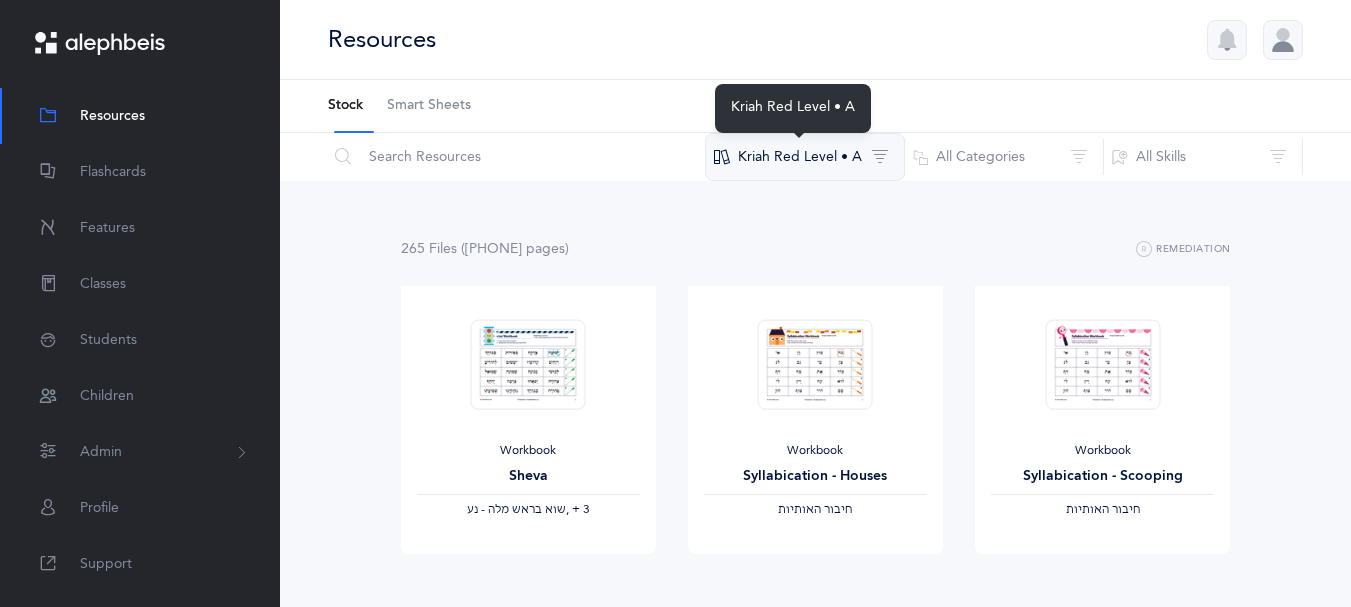 click on "Kriah Red Level • A" at bounding box center [805, 157] 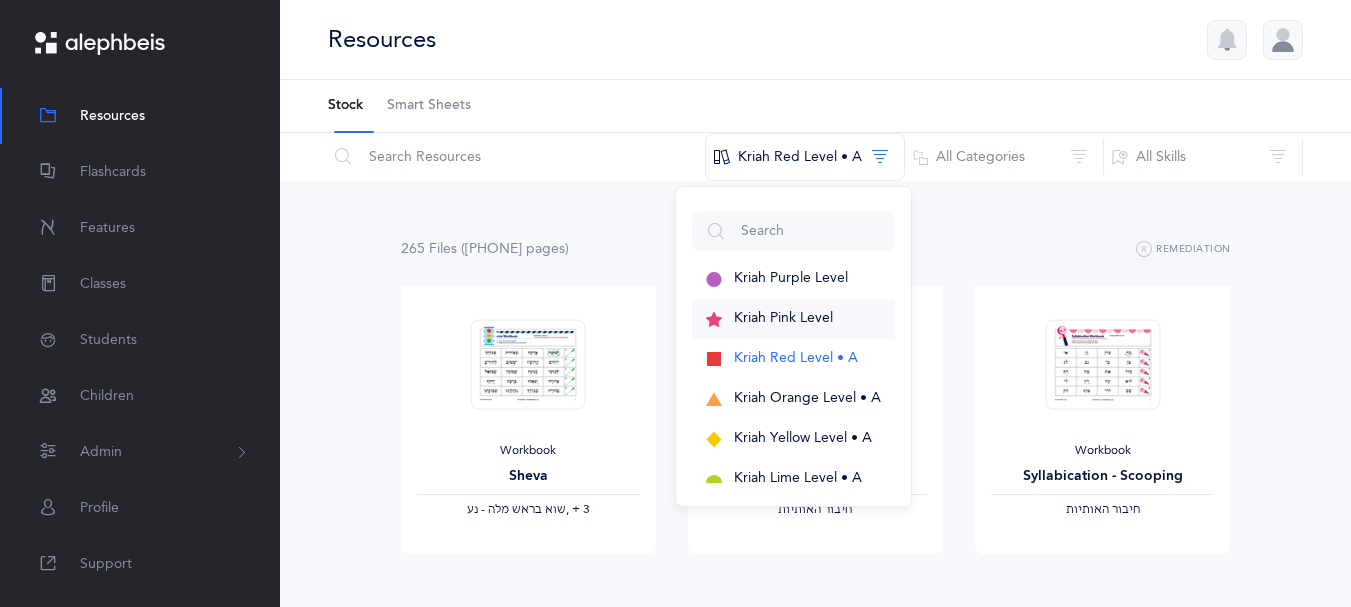 click on "Kriah Pink Level" at bounding box center (791, 278) 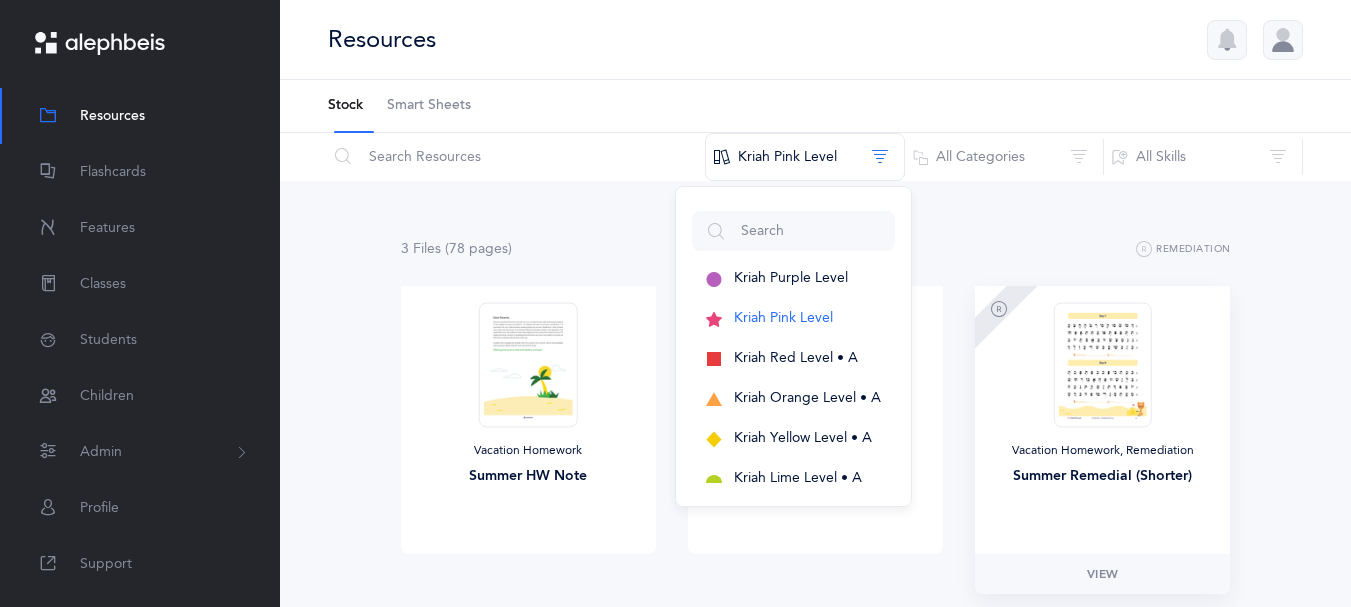 click on "Vacation Homework, Remediation
Summer Remedial (Shorter)" at bounding box center (815, 420) 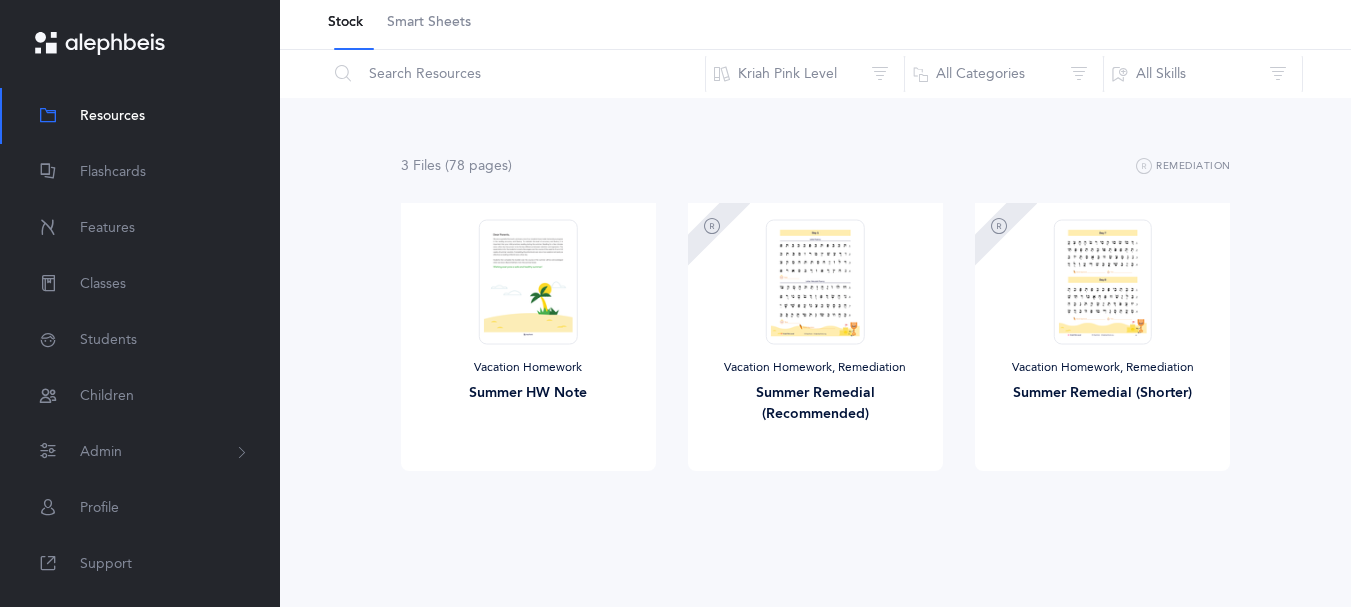 scroll, scrollTop: 0, scrollLeft: 0, axis: both 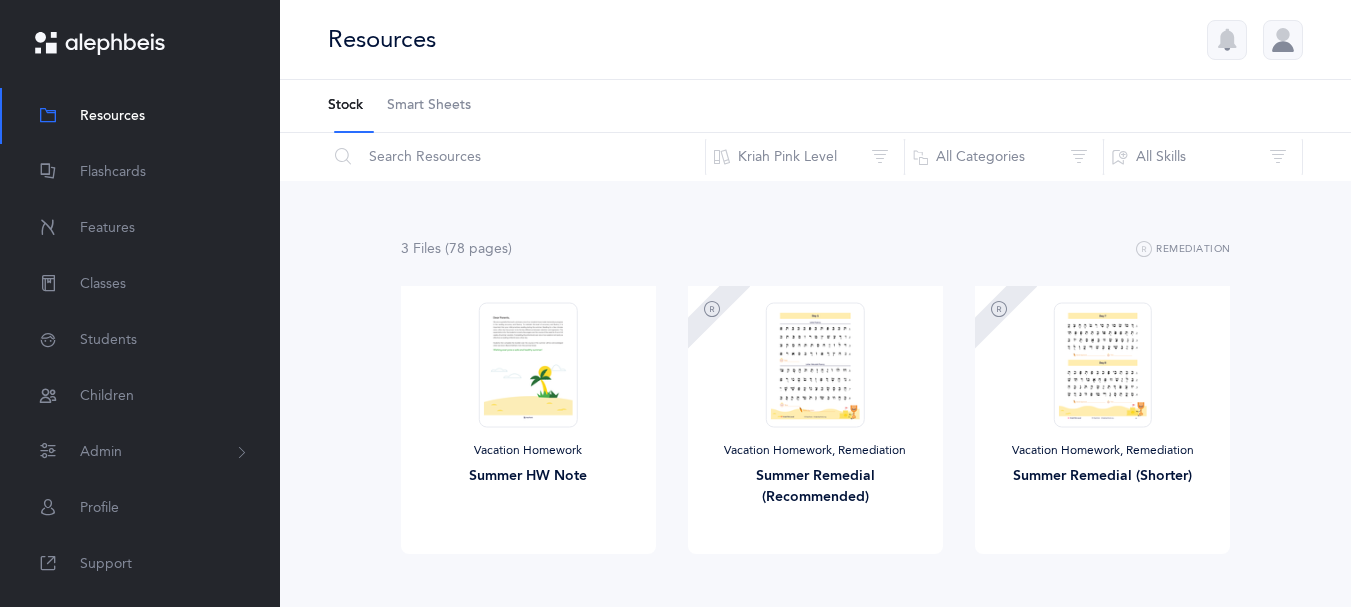 click on "Smart Sheets" at bounding box center [429, 106] 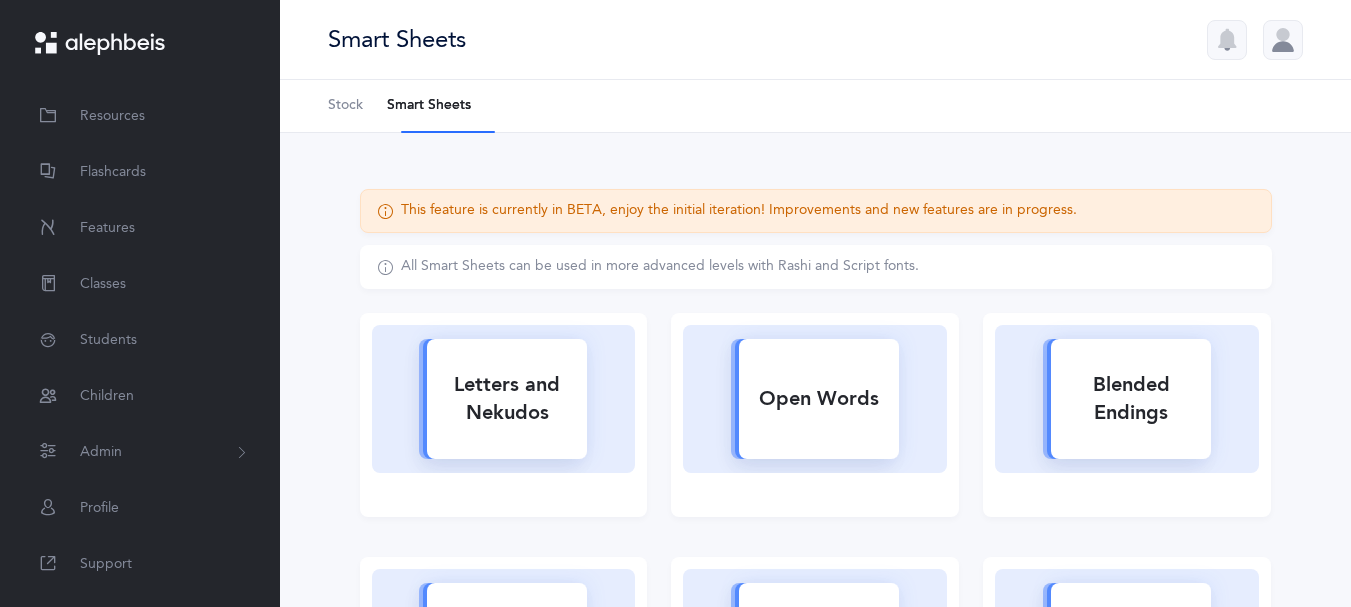 scroll, scrollTop: 0, scrollLeft: 0, axis: both 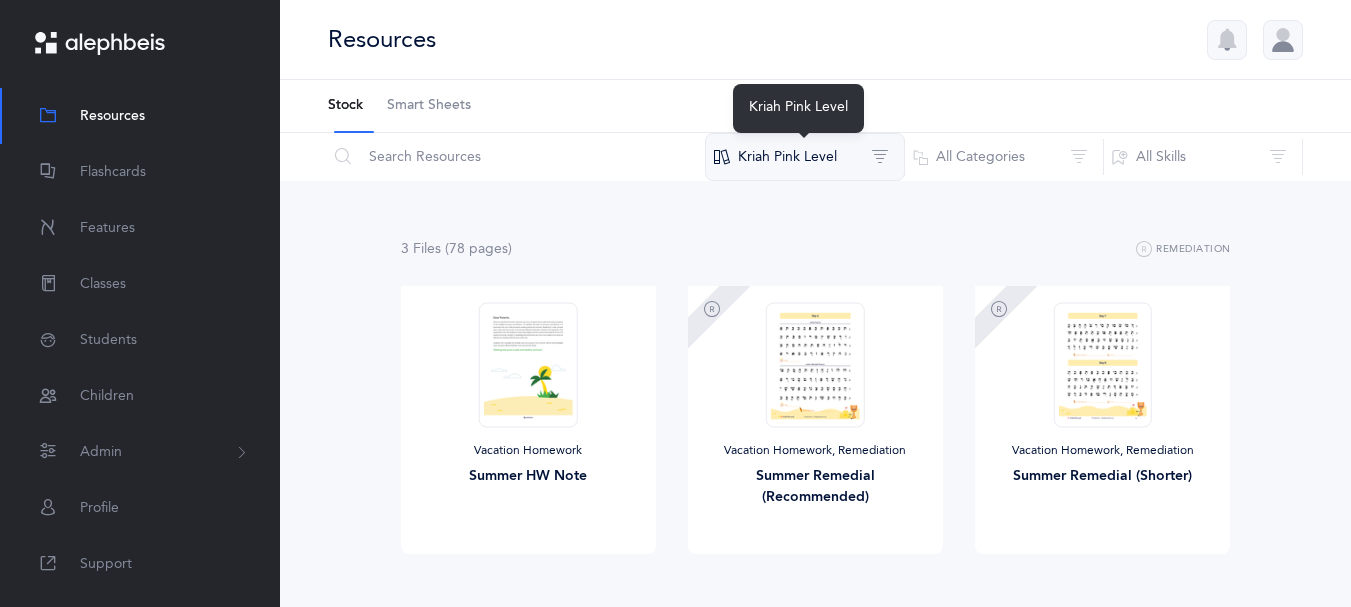 click on "Kriah Pink Level" at bounding box center [805, 157] 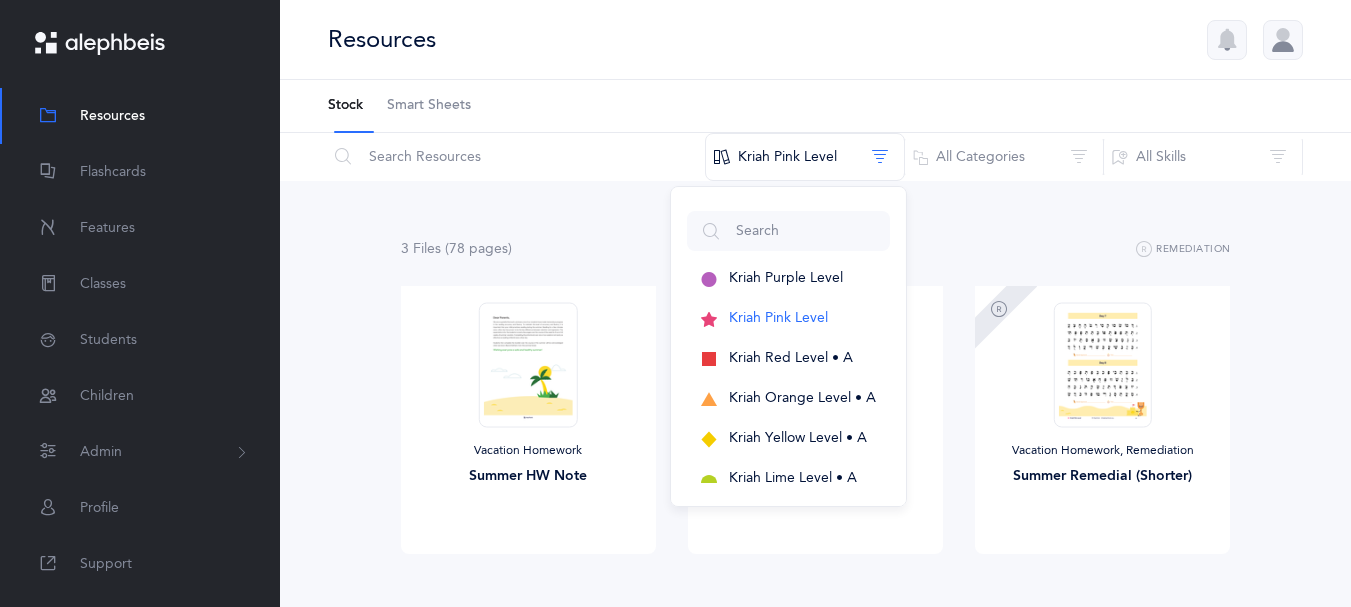 click on "Smart Sheets" at bounding box center (429, 106) 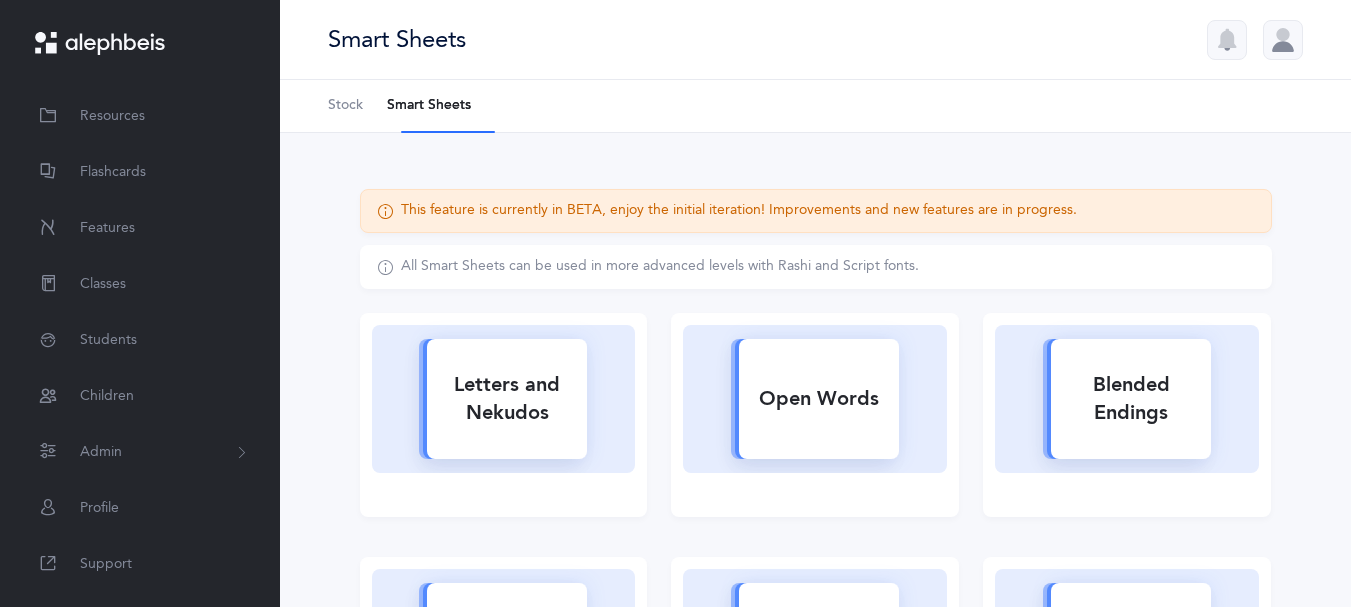 scroll, scrollTop: 0, scrollLeft: 0, axis: both 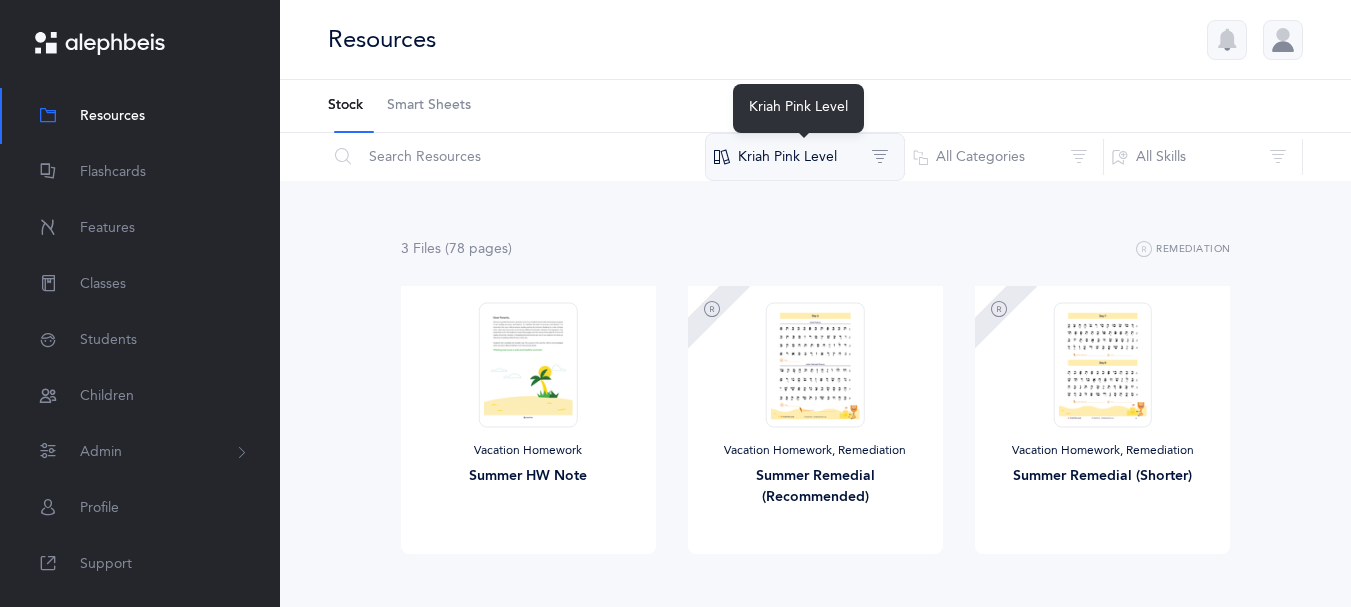 click on "Kriah Pink Level" at bounding box center (805, 157) 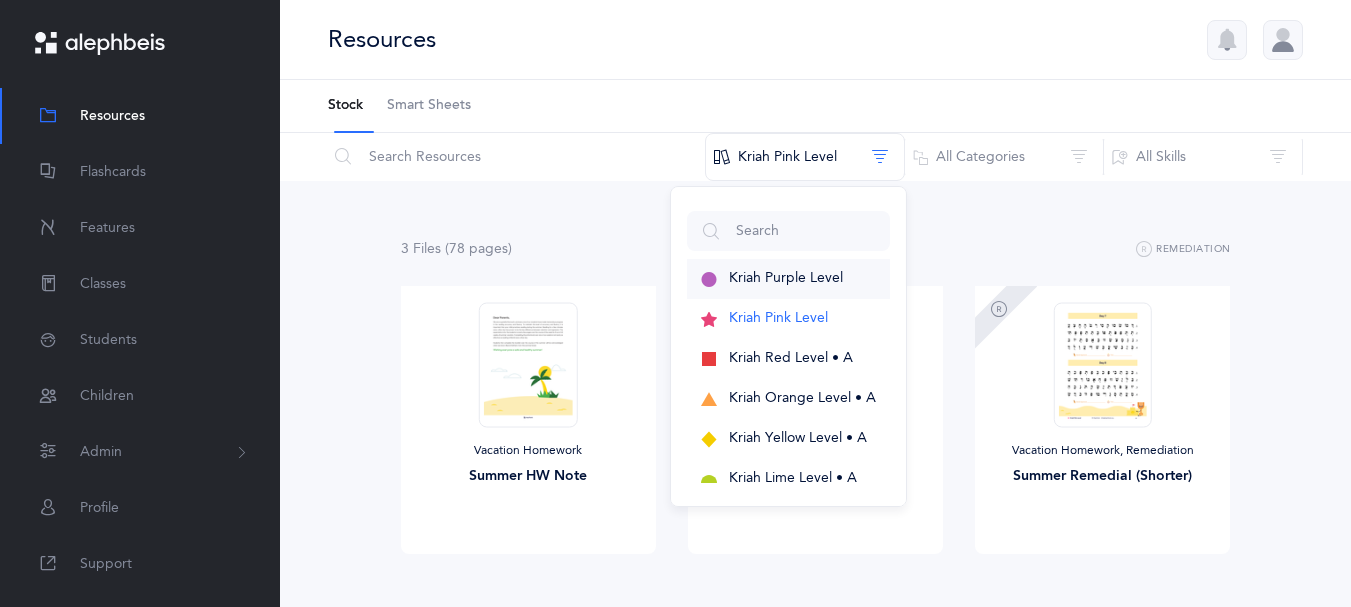 click on "Kriah Purple Level" at bounding box center [786, 278] 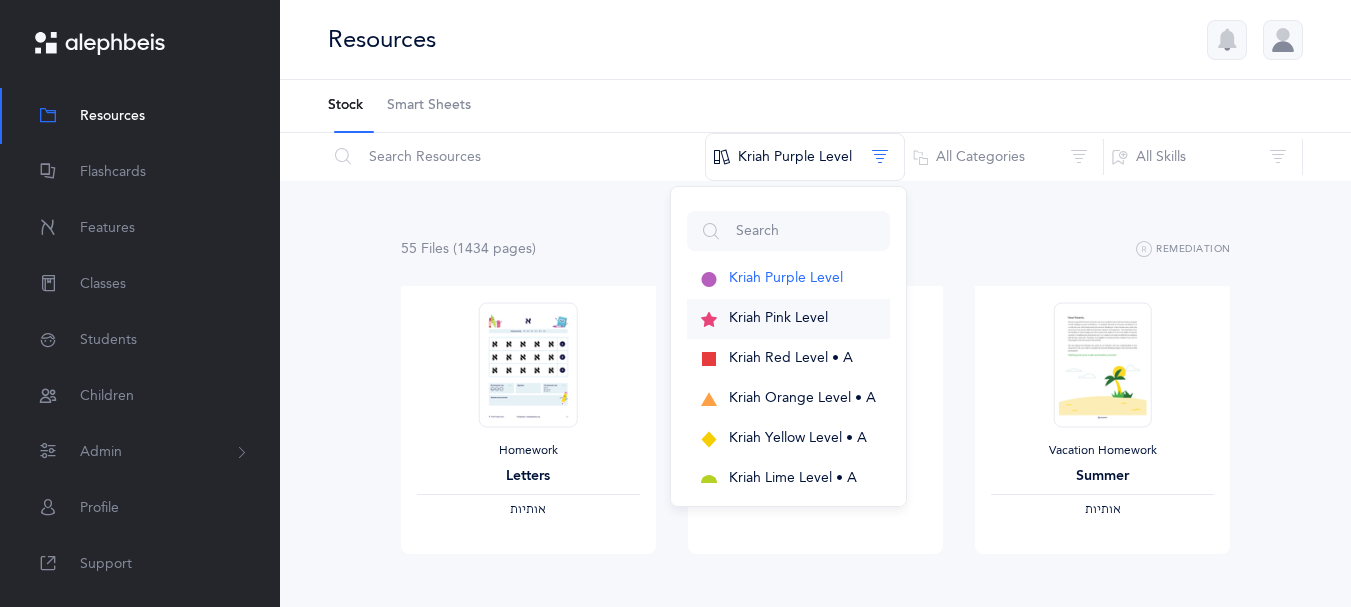 click on "Kriah Pink Level" at bounding box center (786, 278) 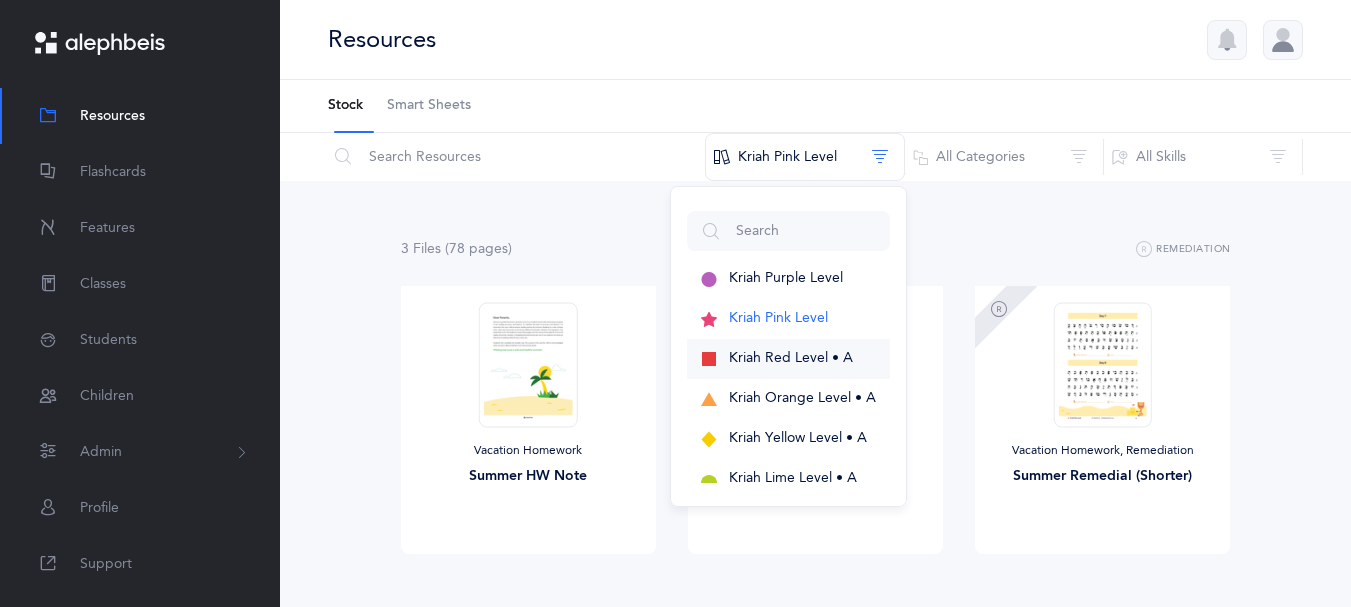 click on "Kriah Red Level • A" at bounding box center [786, 278] 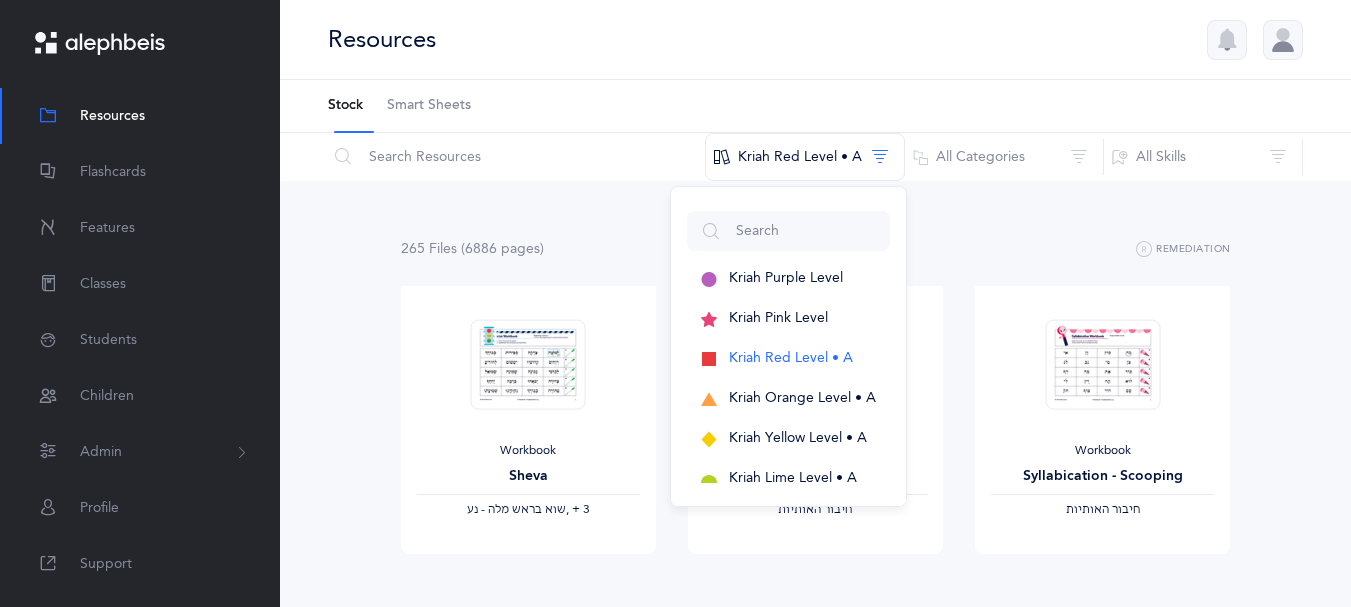 click on "265
File s
(6886 page s )
Remediation" at bounding box center [816, 249] 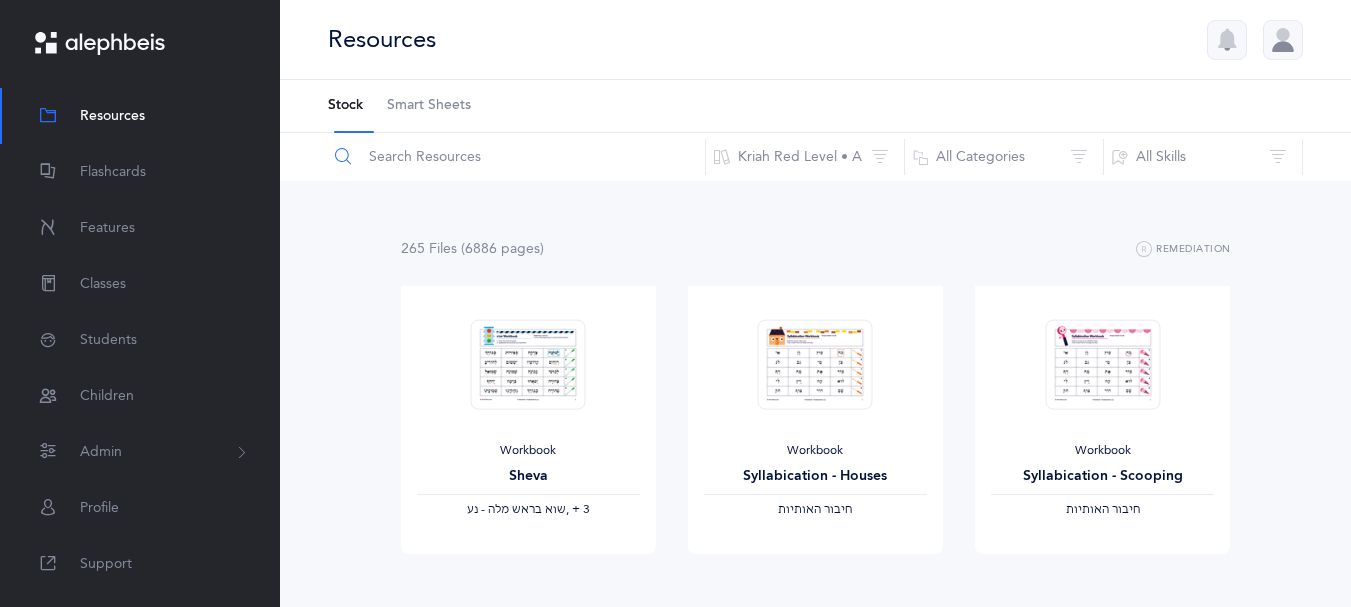 click at bounding box center [516, 157] 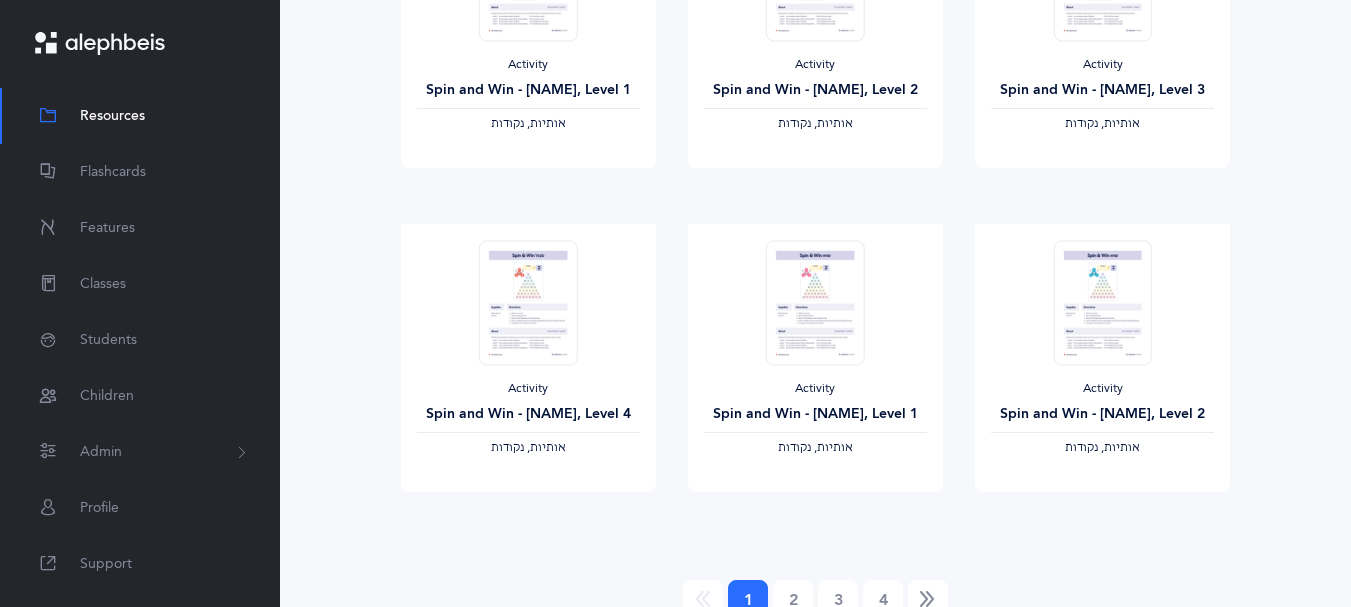 scroll, scrollTop: 1791, scrollLeft: 0, axis: vertical 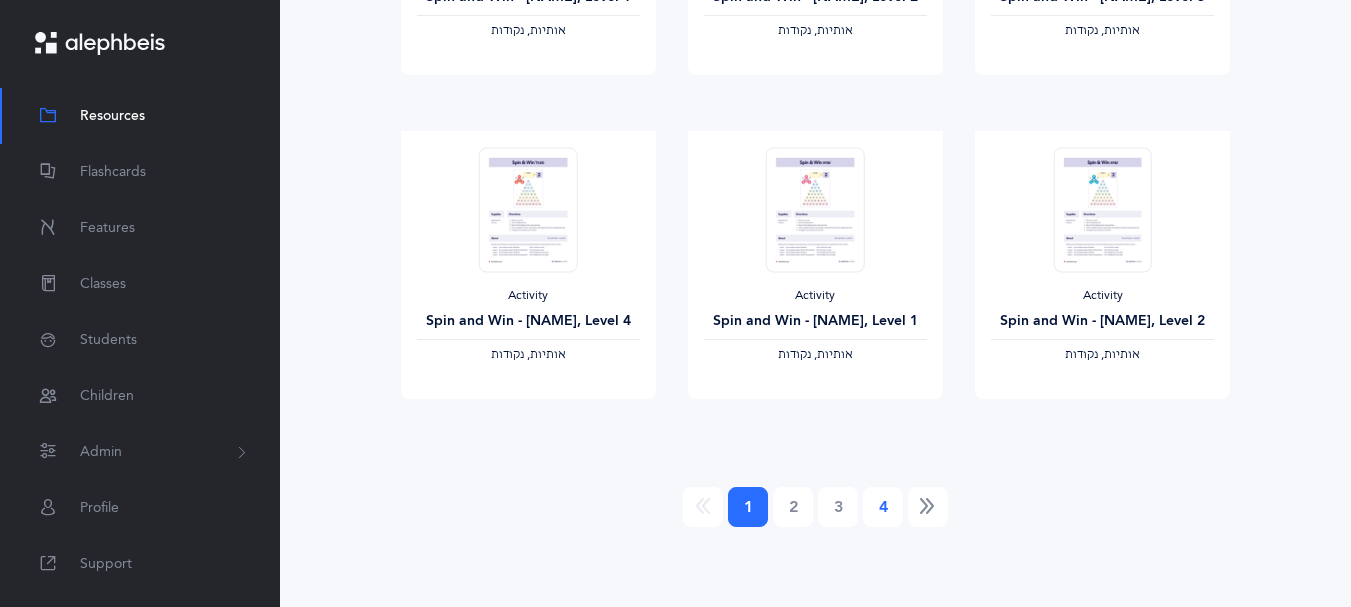 type on "spin and w" 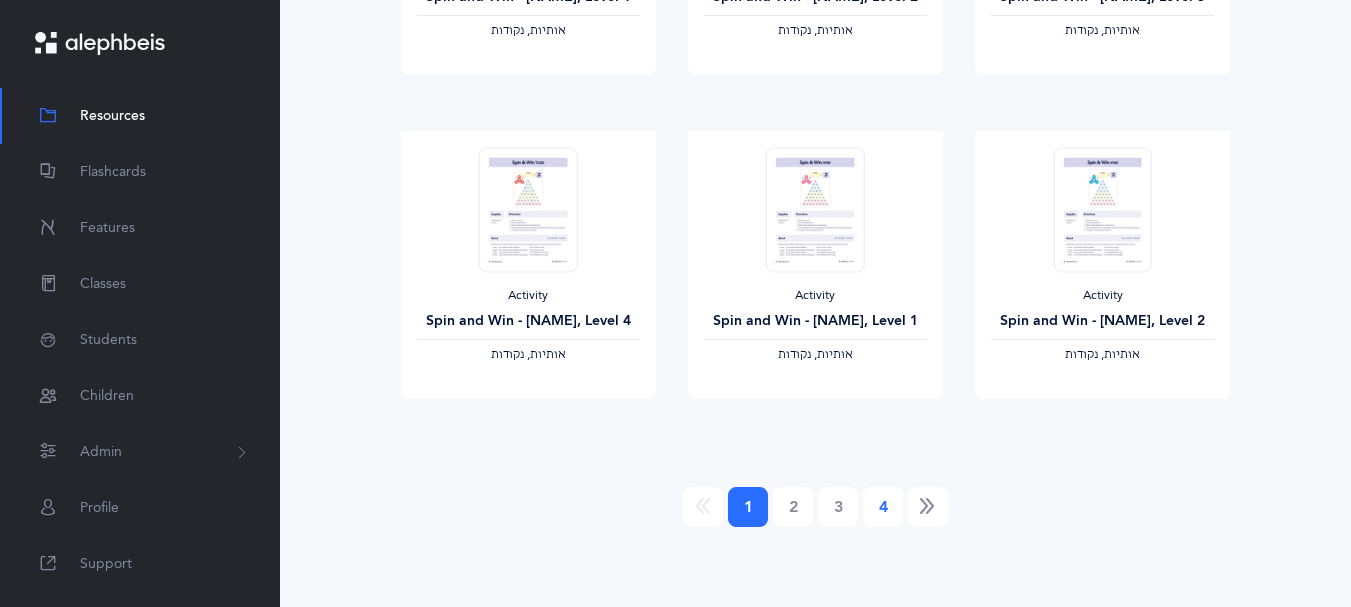 click on "4" at bounding box center [748, 507] 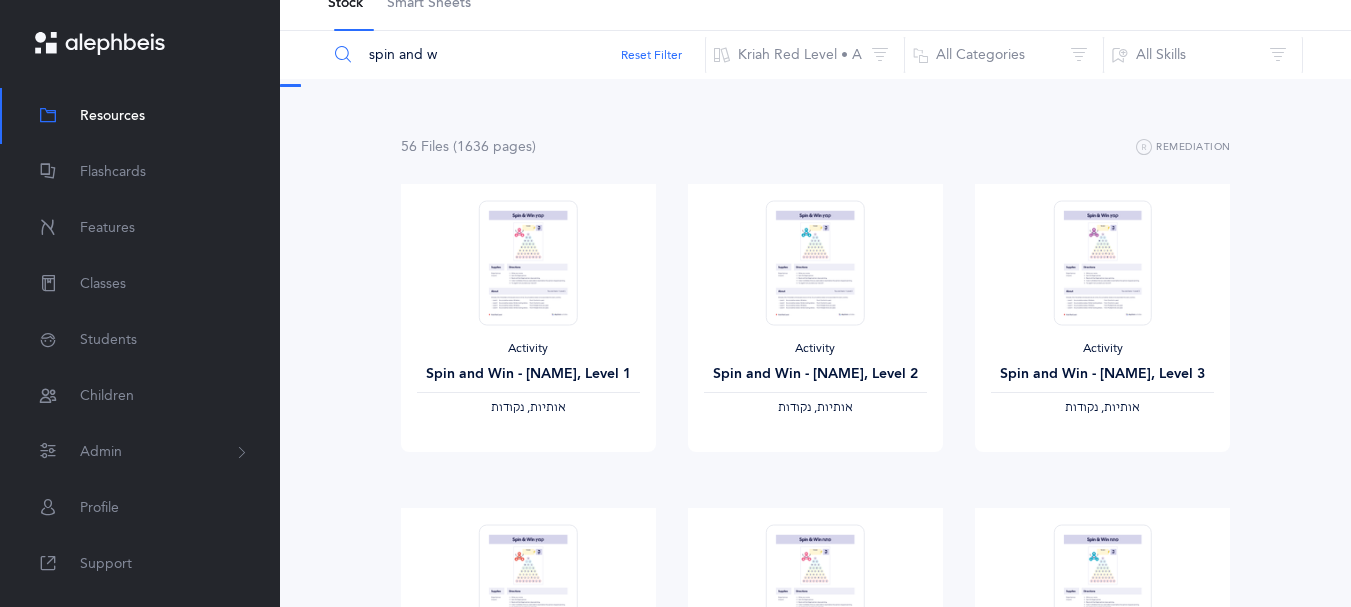 scroll, scrollTop: 0, scrollLeft: 0, axis: both 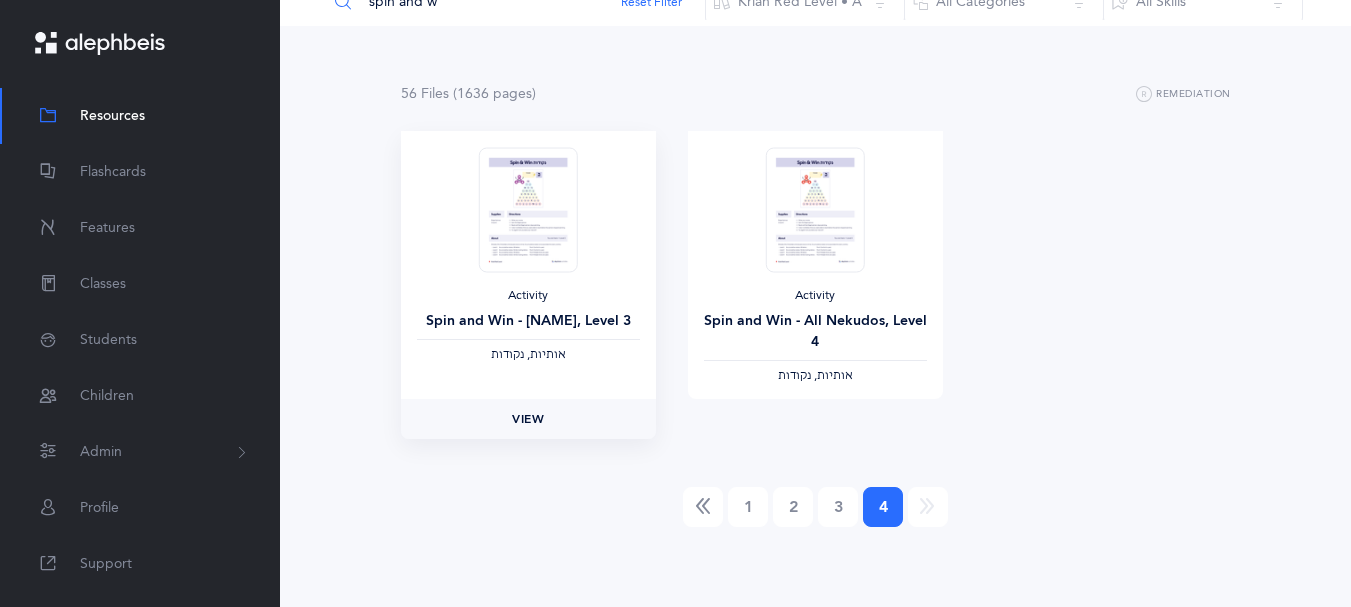 click on "View" at bounding box center [528, 419] 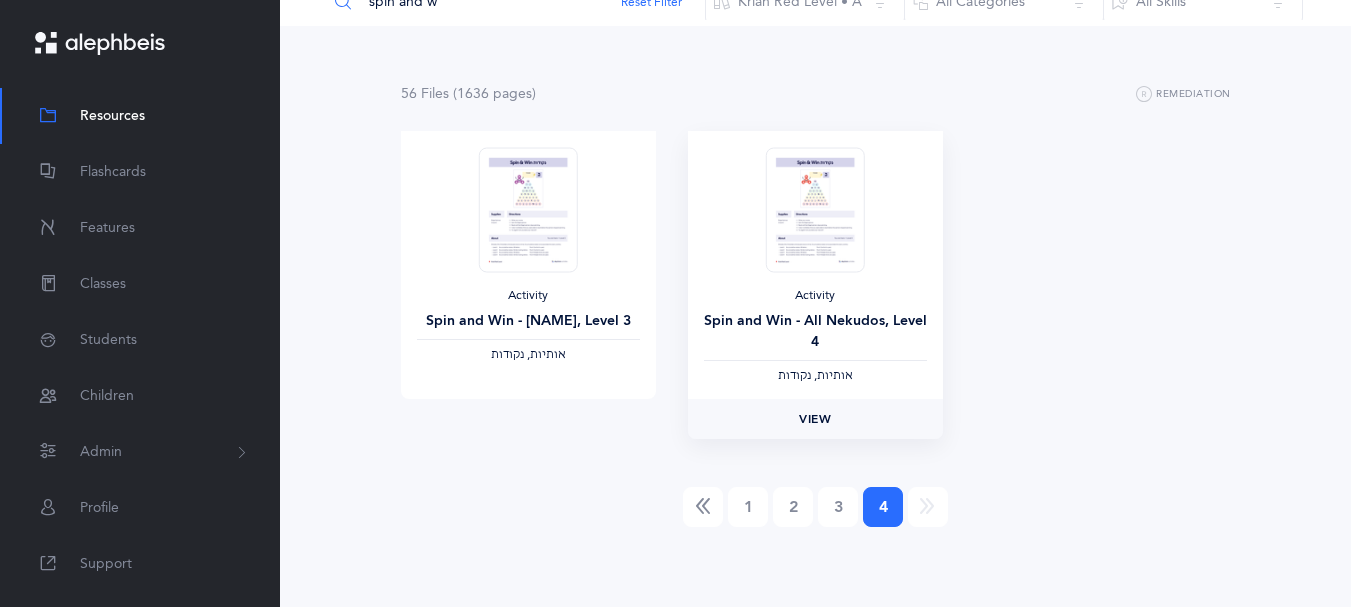 click on "View" at bounding box center (815, 419) 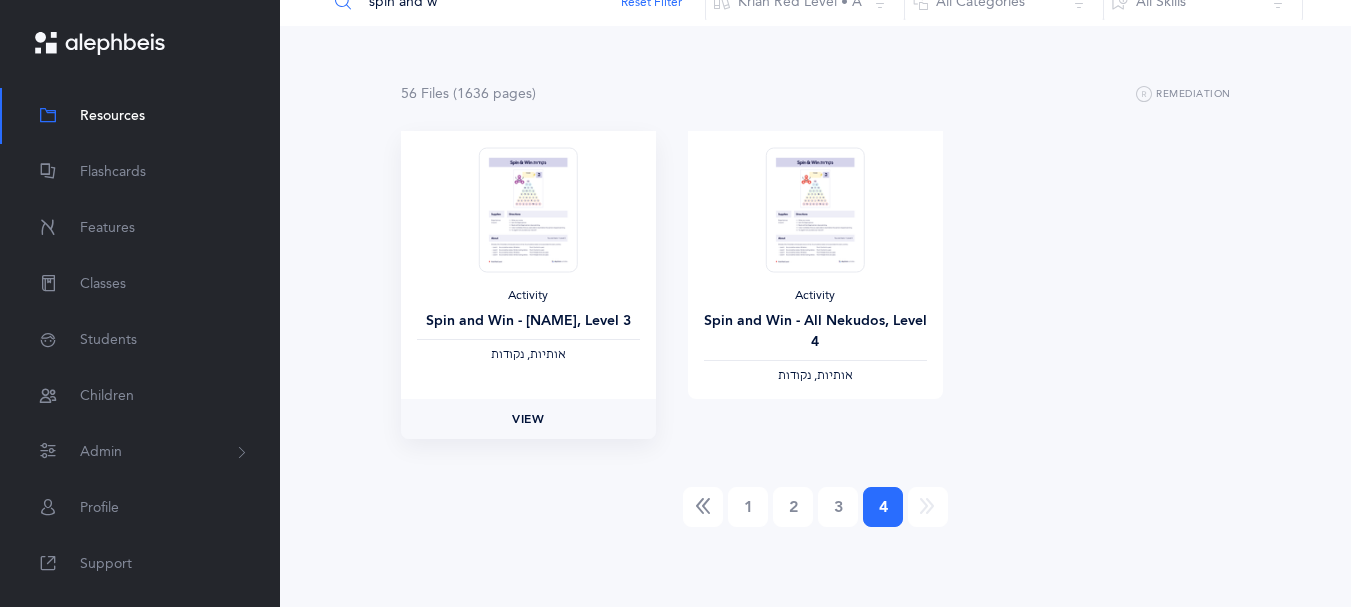 click on "View" at bounding box center (528, 419) 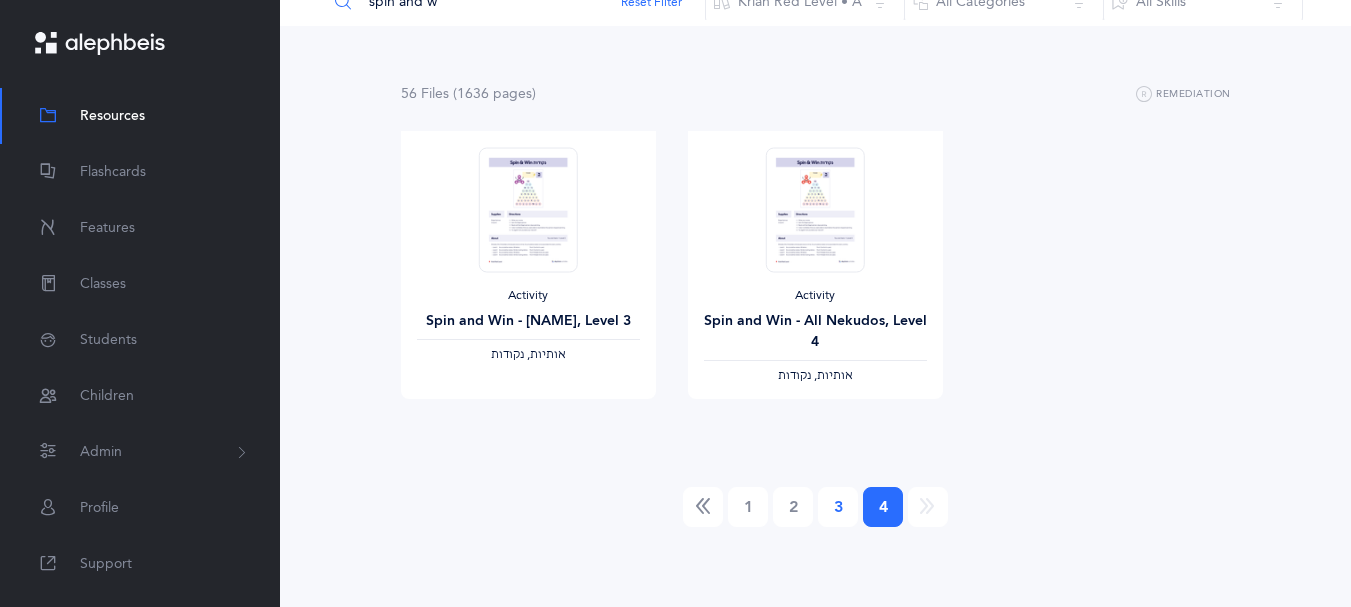 click on "3" at bounding box center [748, 507] 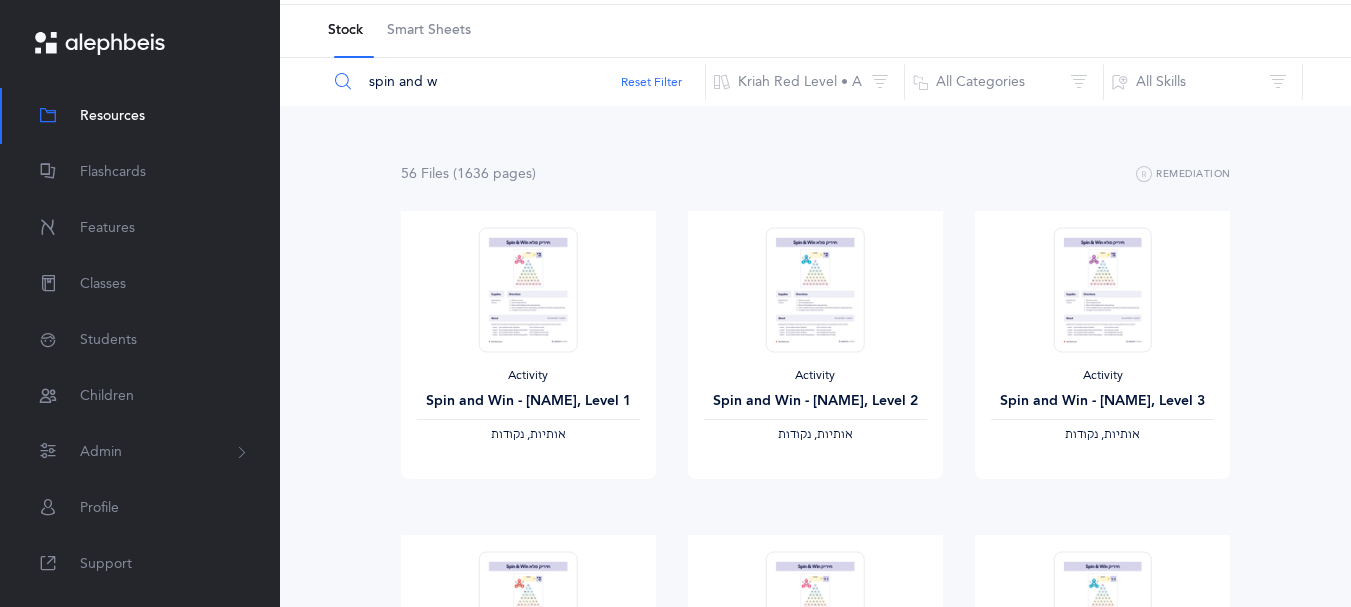 scroll, scrollTop: 0, scrollLeft: 0, axis: both 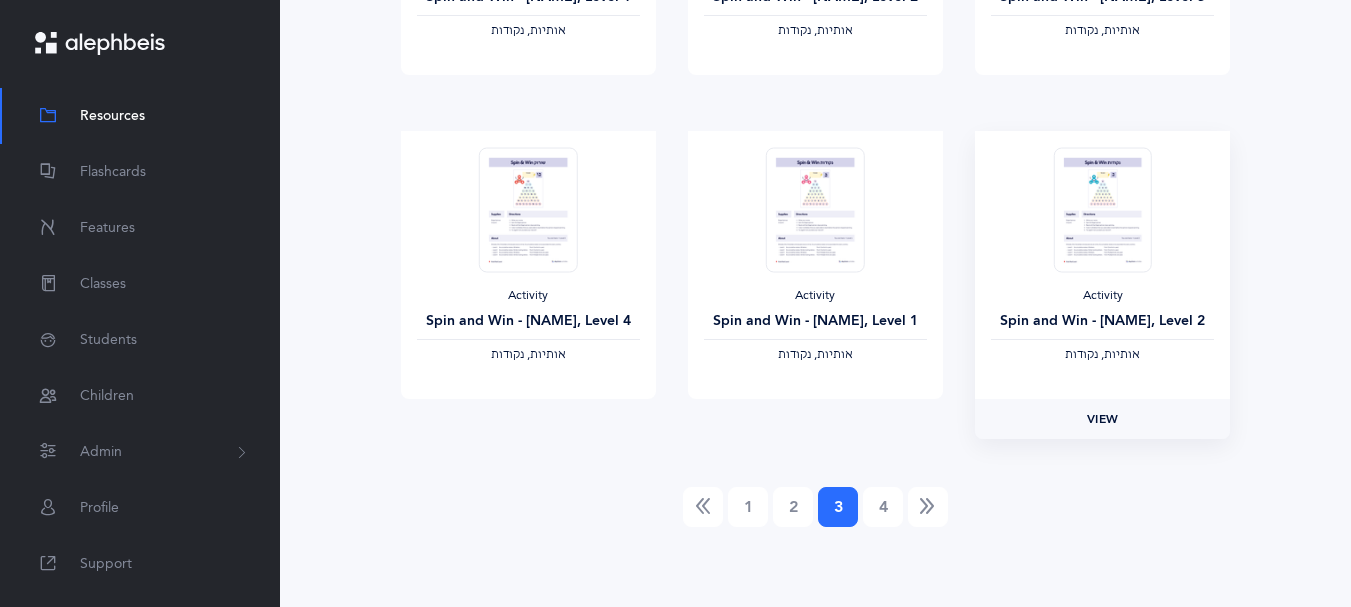click on "View" at bounding box center [1103, 419] 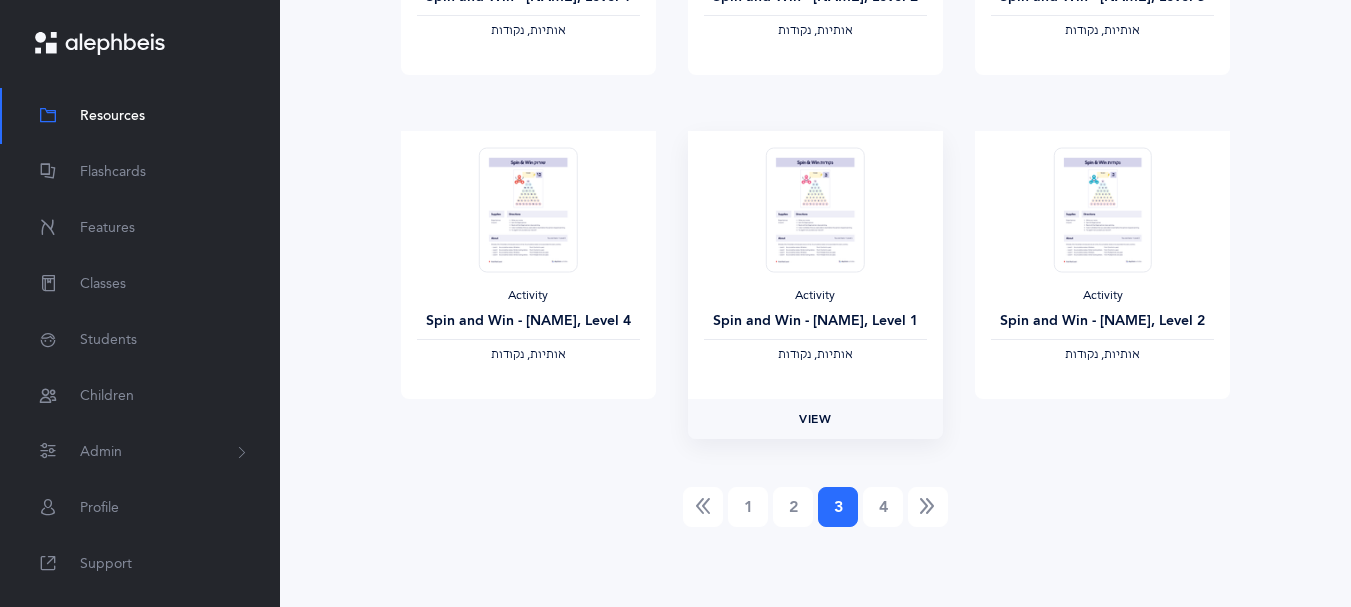 click on "View" at bounding box center [815, 419] 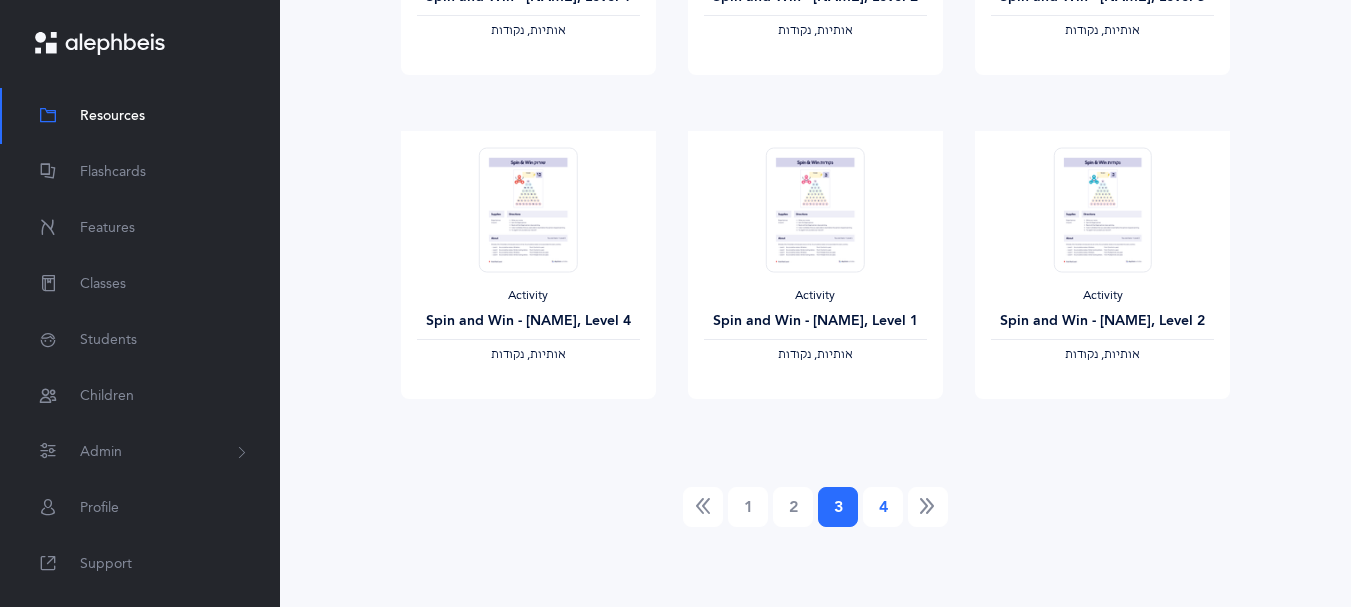 click on "4" at bounding box center (748, 507) 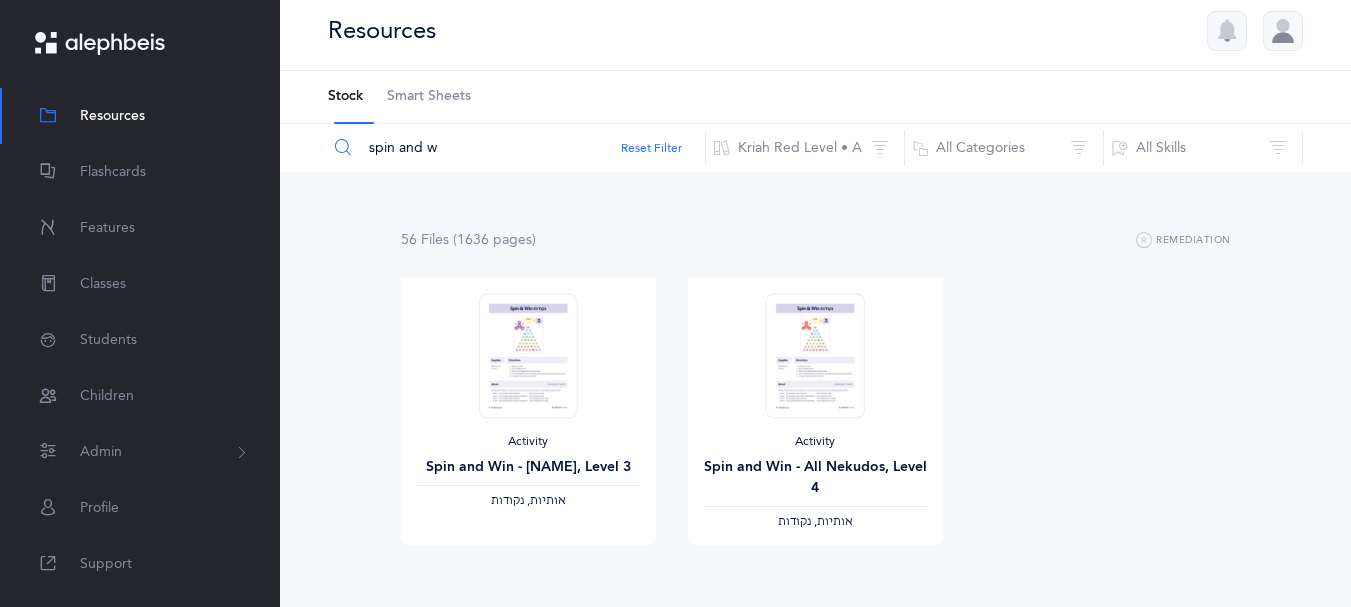scroll, scrollTop: 0, scrollLeft: 0, axis: both 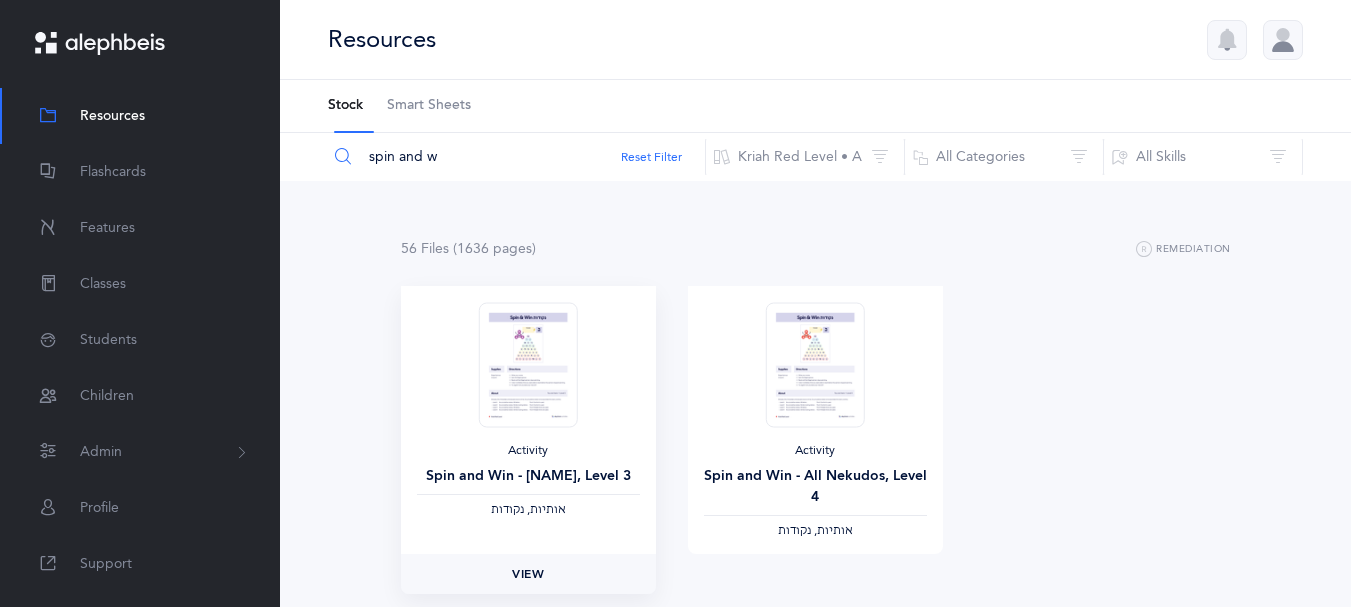 click on "View" at bounding box center [528, 574] 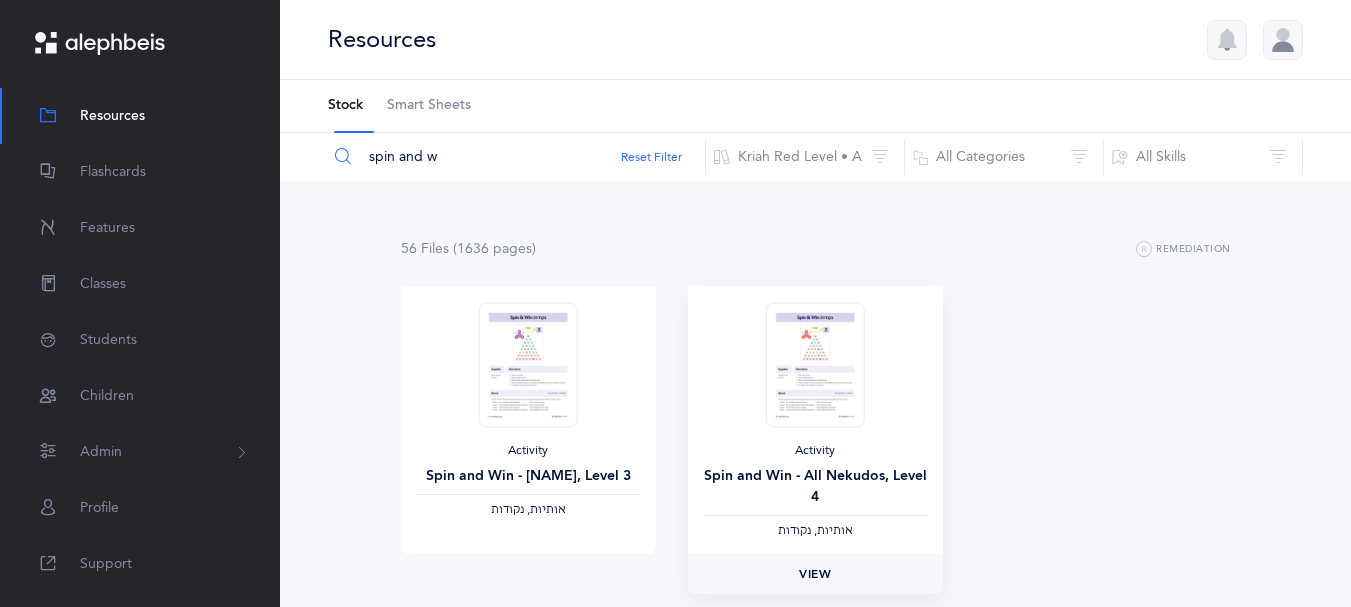 click on "View" at bounding box center (815, 574) 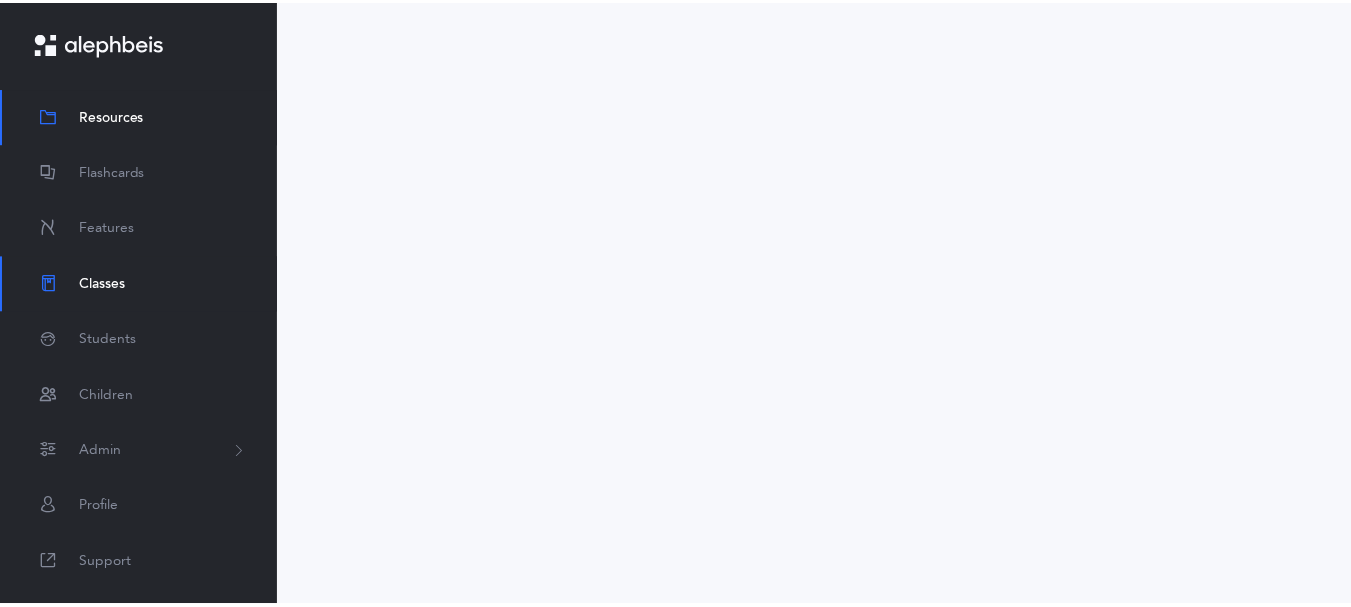scroll, scrollTop: 0, scrollLeft: 0, axis: both 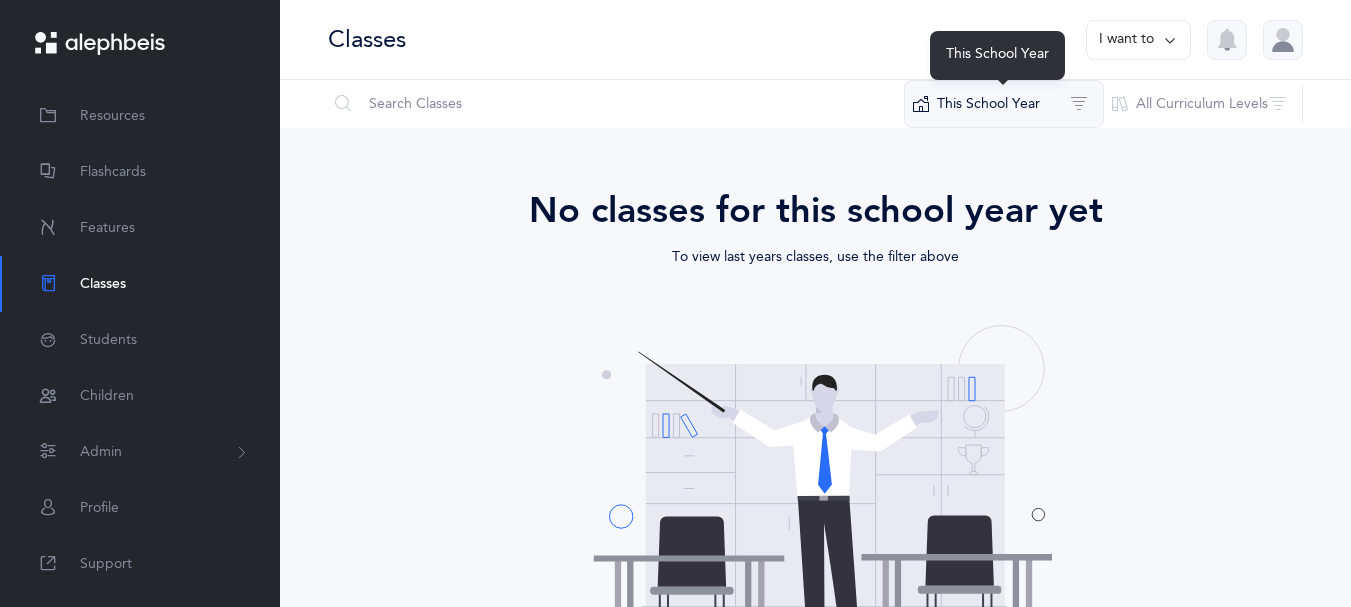 click on "This School Year" at bounding box center [1004, 104] 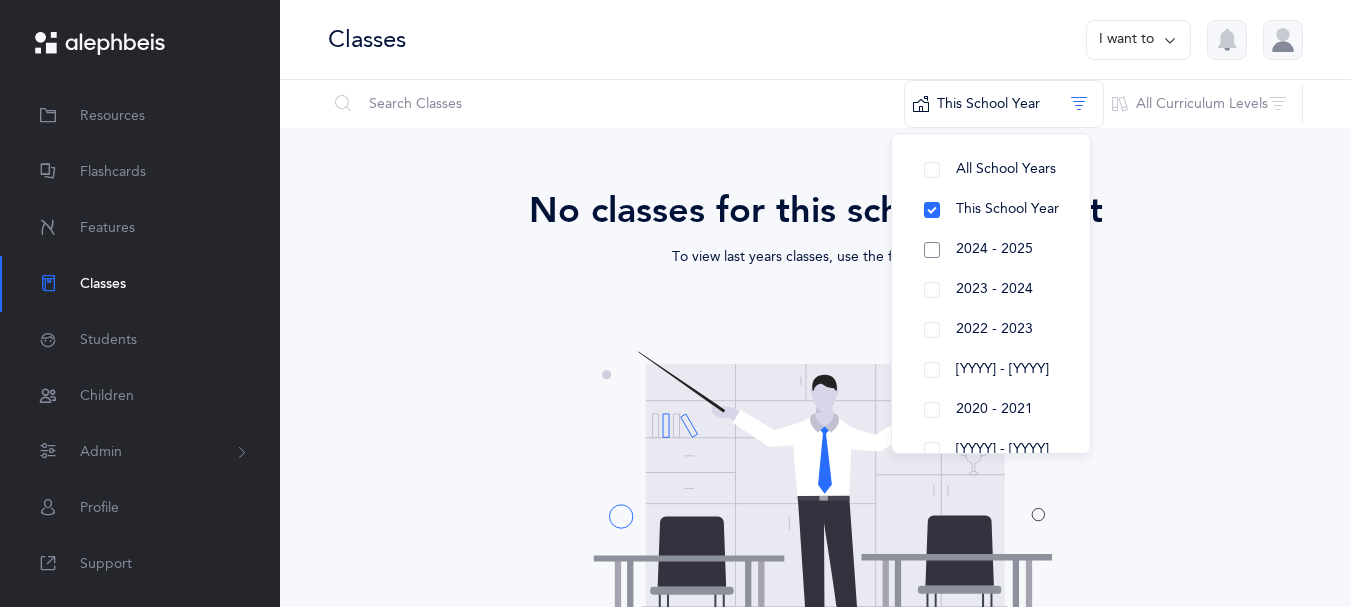 click on "2024 - 2025" at bounding box center (1006, 169) 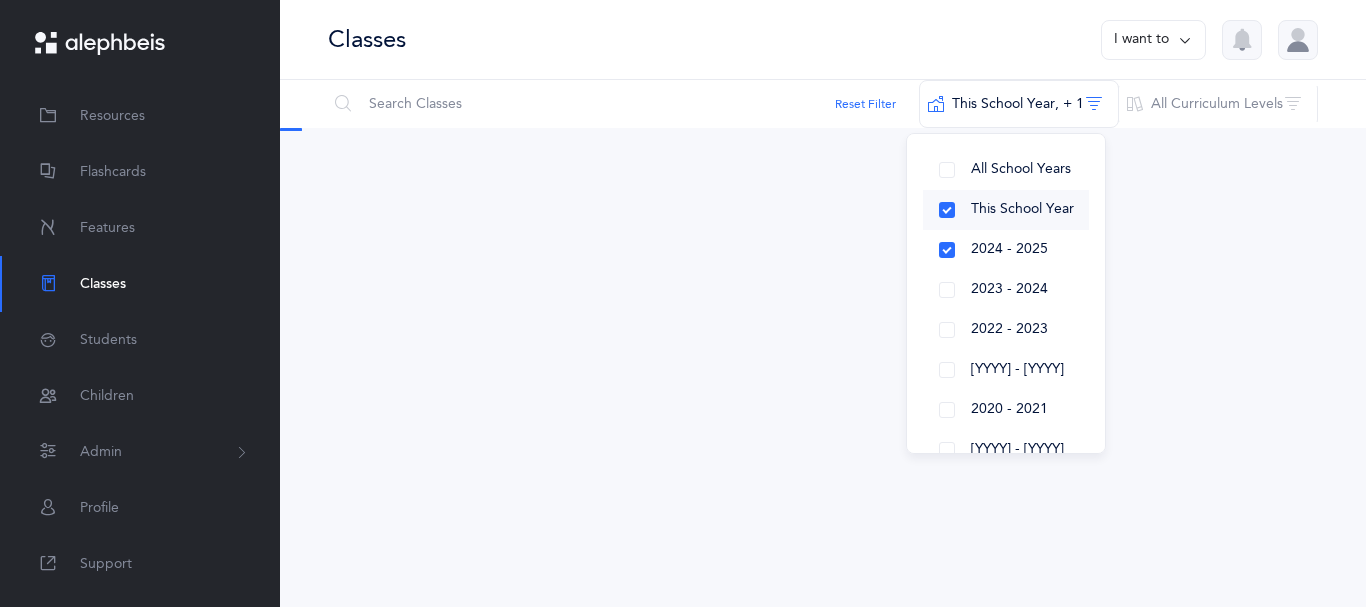 click on "This School Year" at bounding box center [1006, 210] 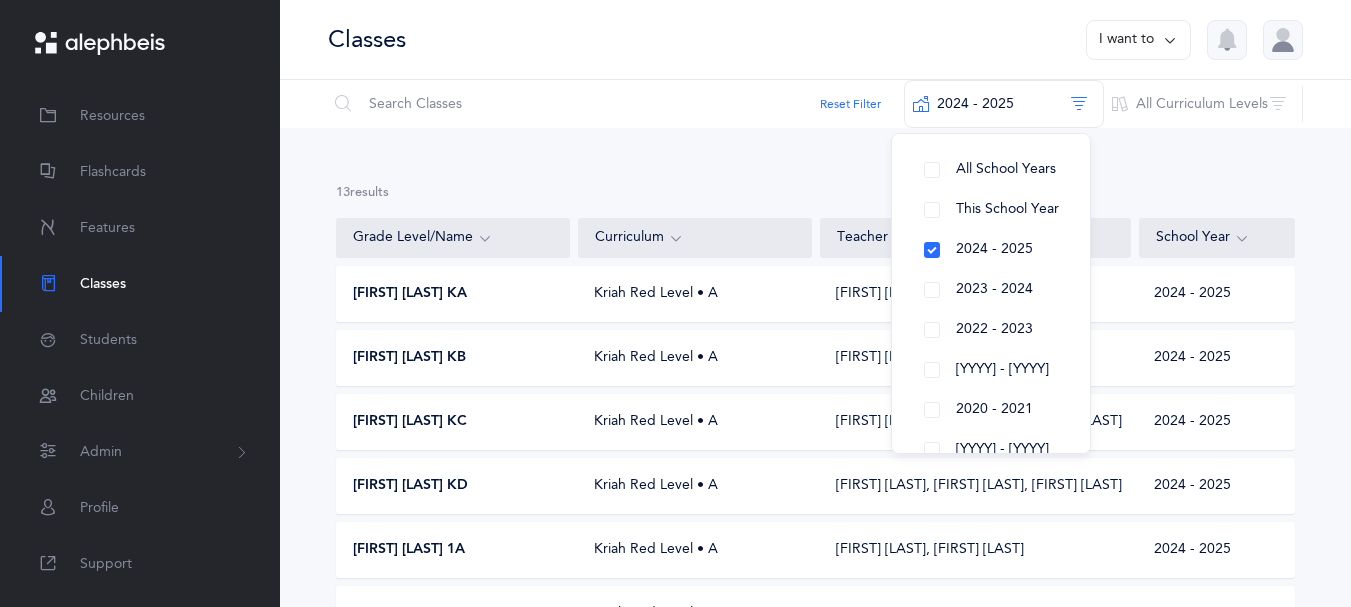 click on "Kriah Red Level • A" at bounding box center (694, 294) 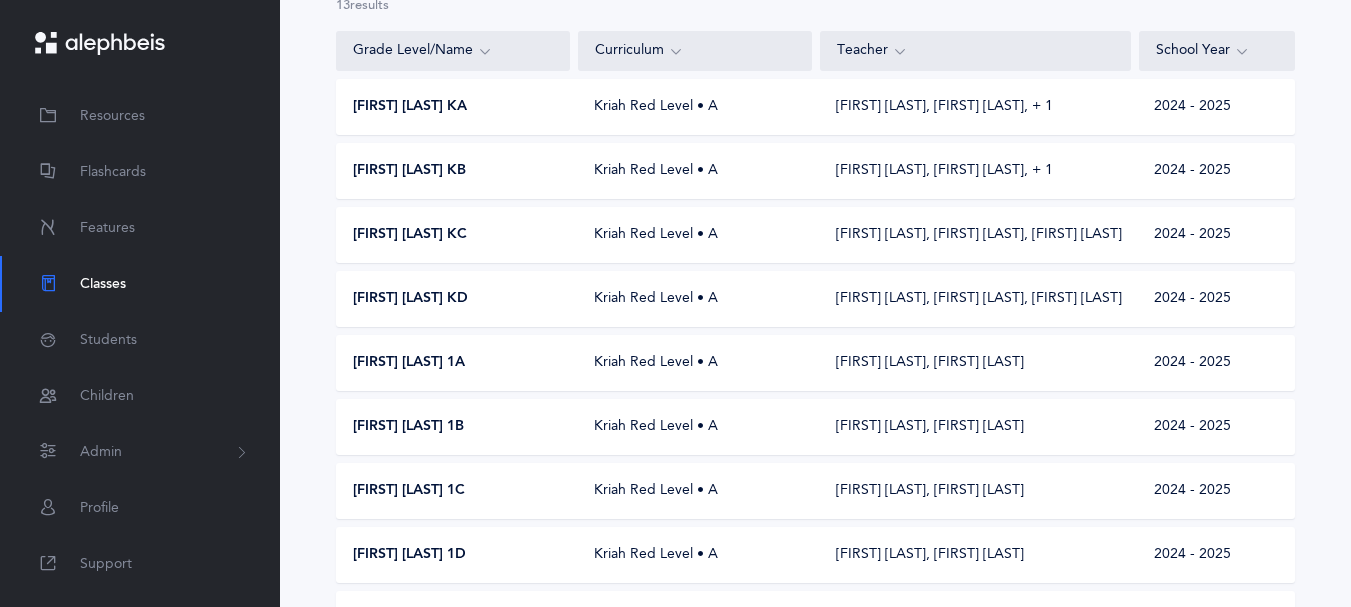 scroll, scrollTop: 264, scrollLeft: 0, axis: vertical 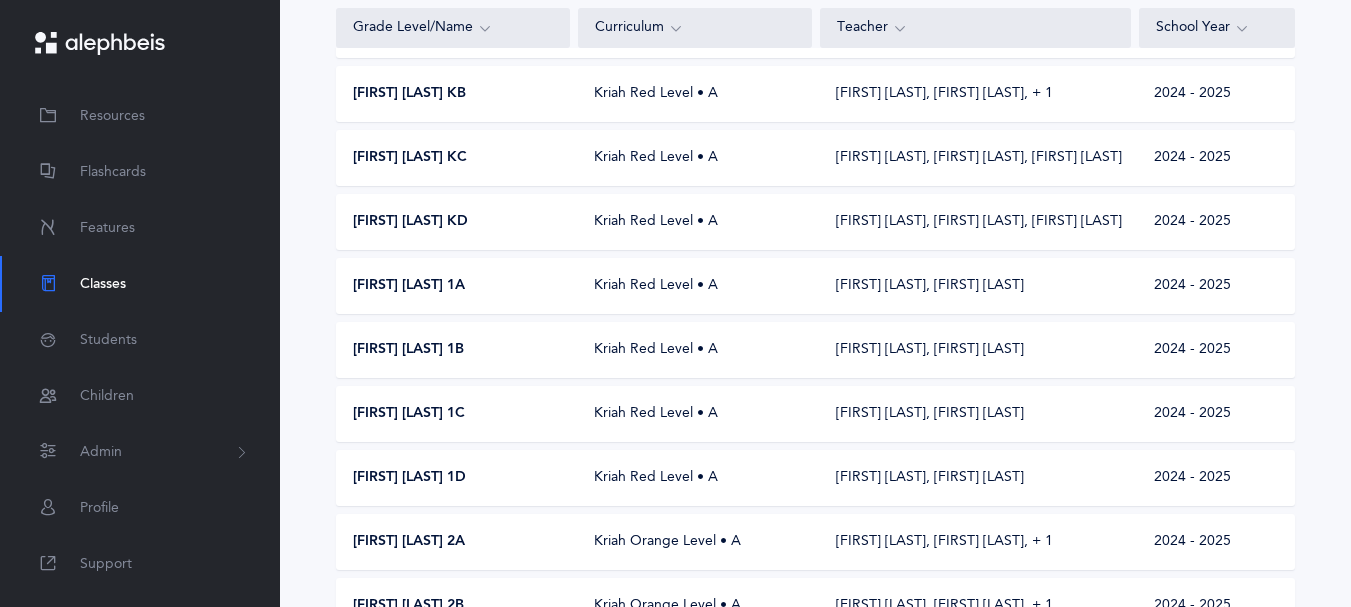 click on "[FIRST] [LAST] 1A" at bounding box center (410, 30) 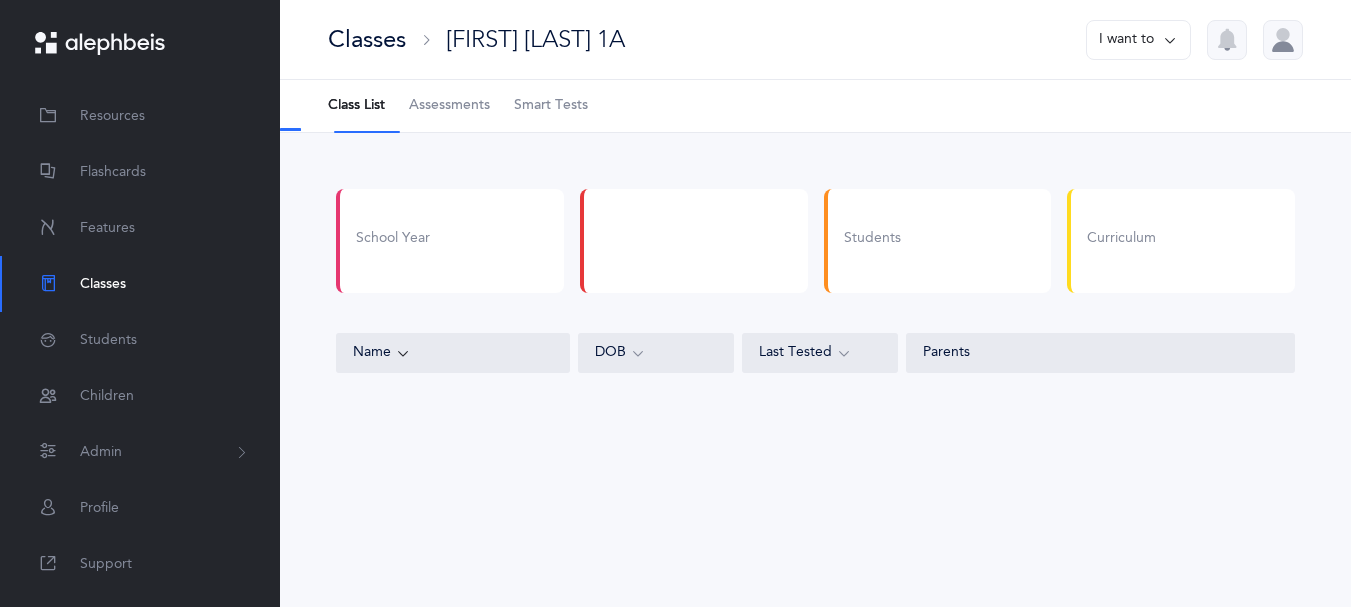 scroll, scrollTop: 0, scrollLeft: 0, axis: both 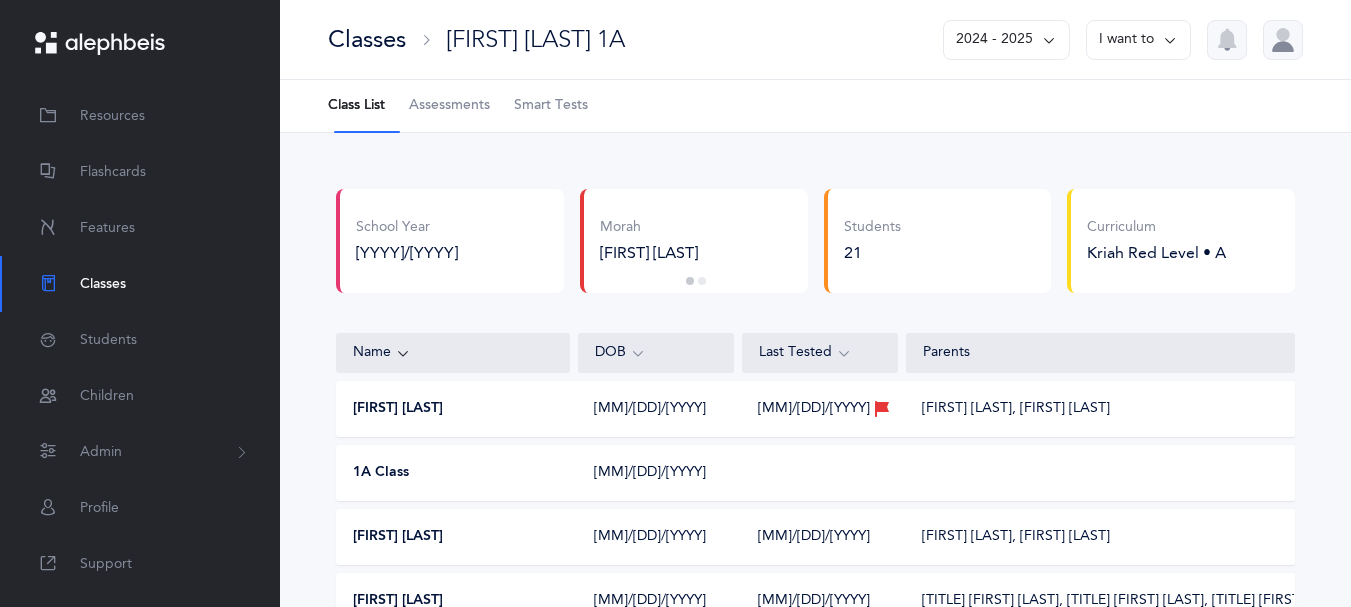 click on "Assessments" at bounding box center (449, 106) 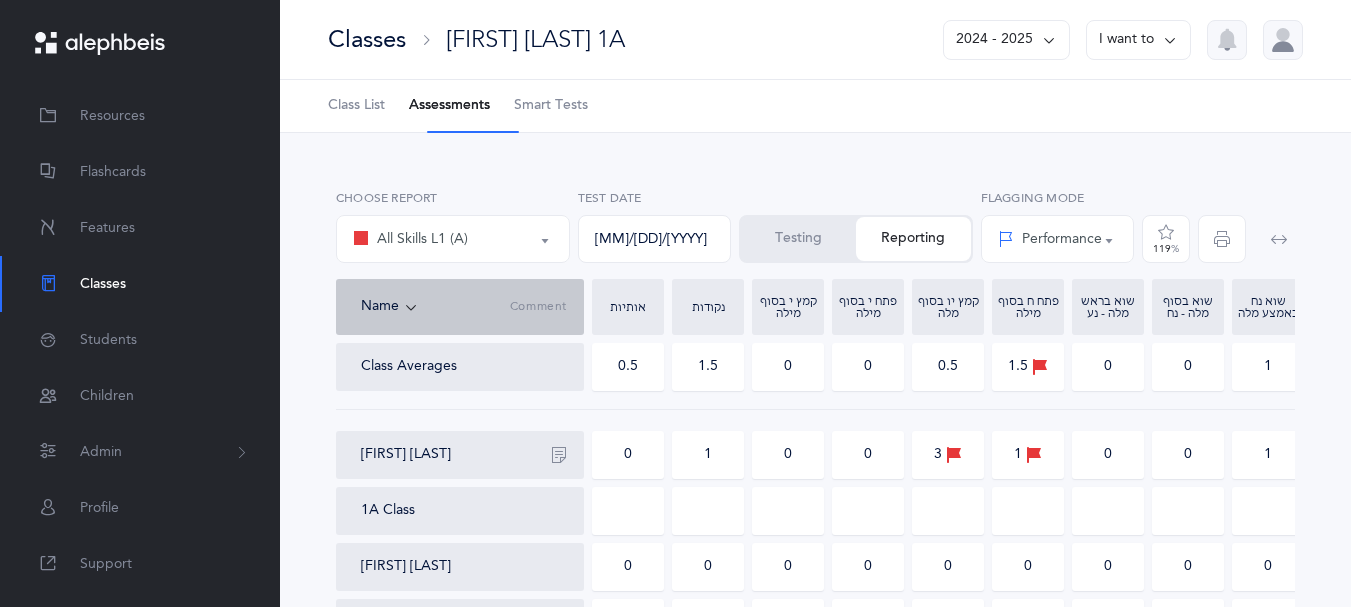 click on "I want to" at bounding box center (1138, 40) 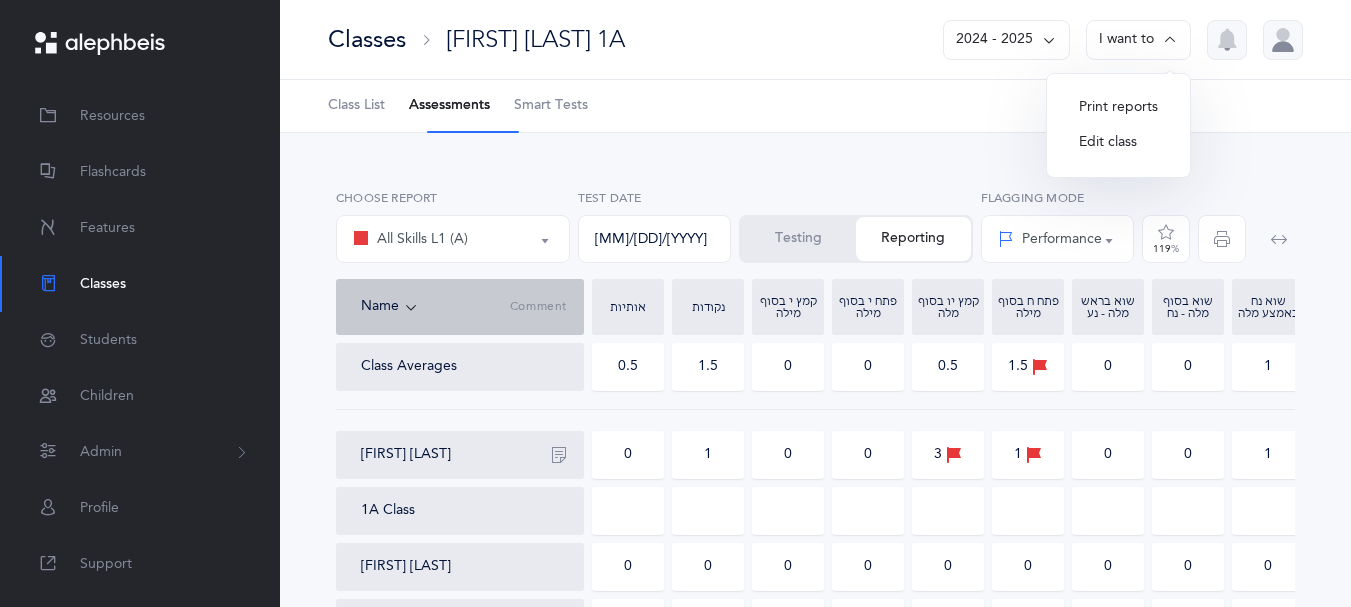 click at bounding box center [1170, 40] 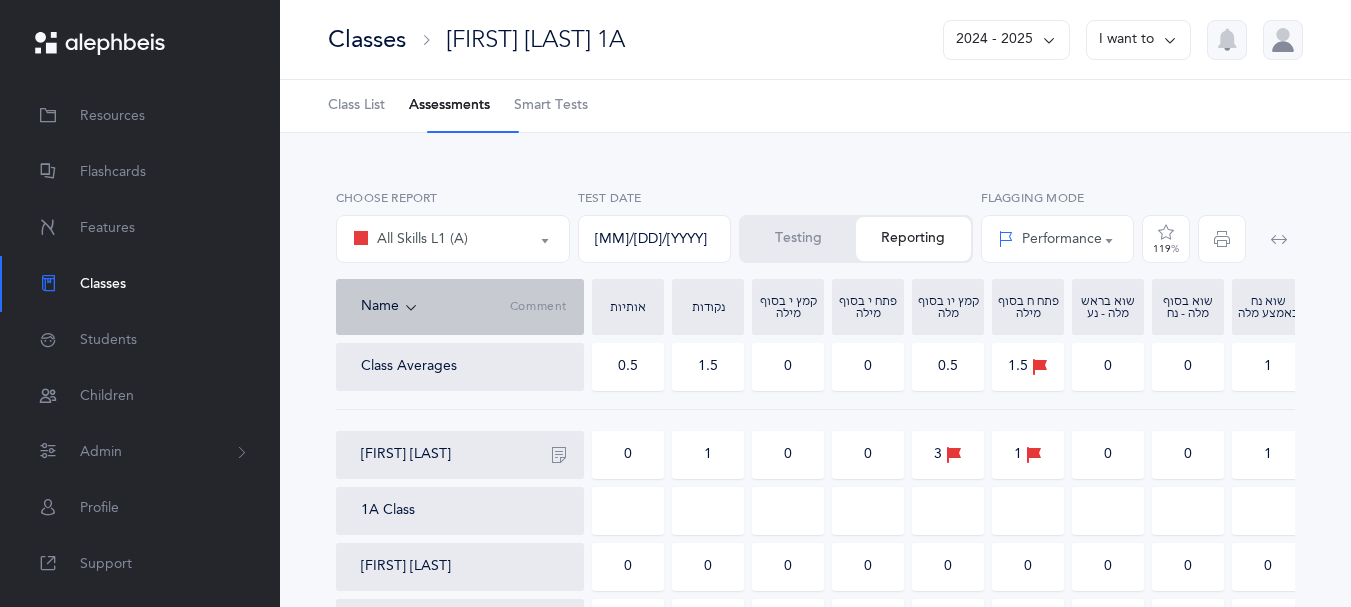 click on "Assessments" at bounding box center [449, 106] 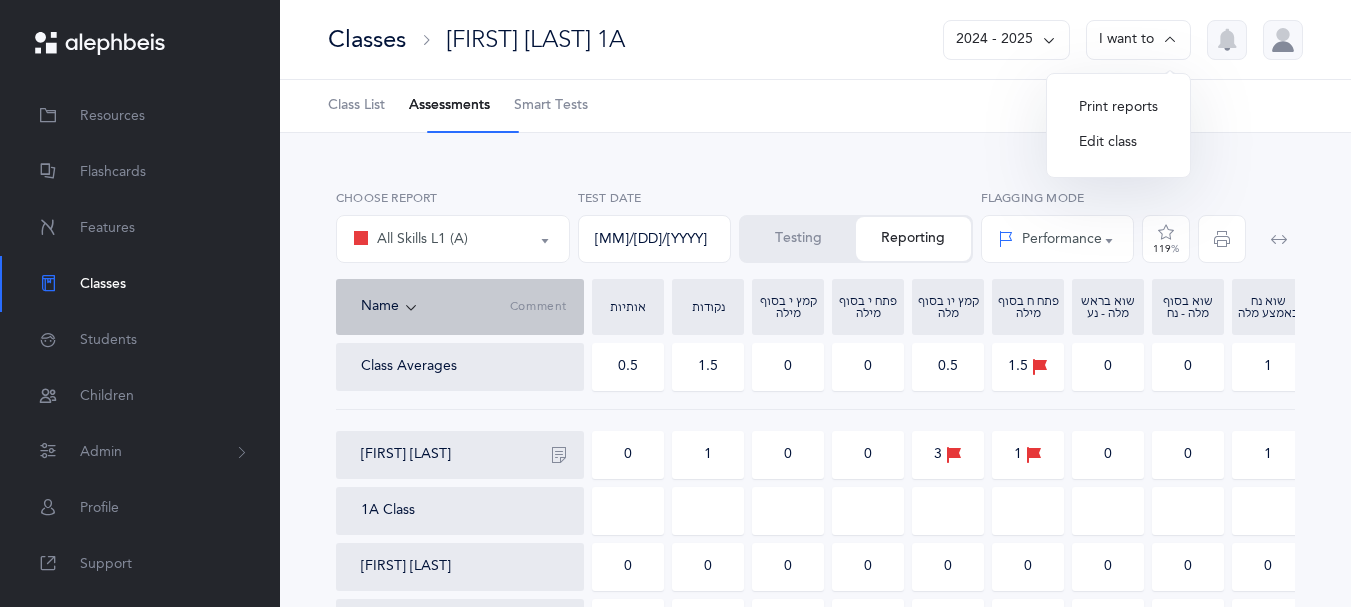 click on "Print reports" at bounding box center [1118, 108] 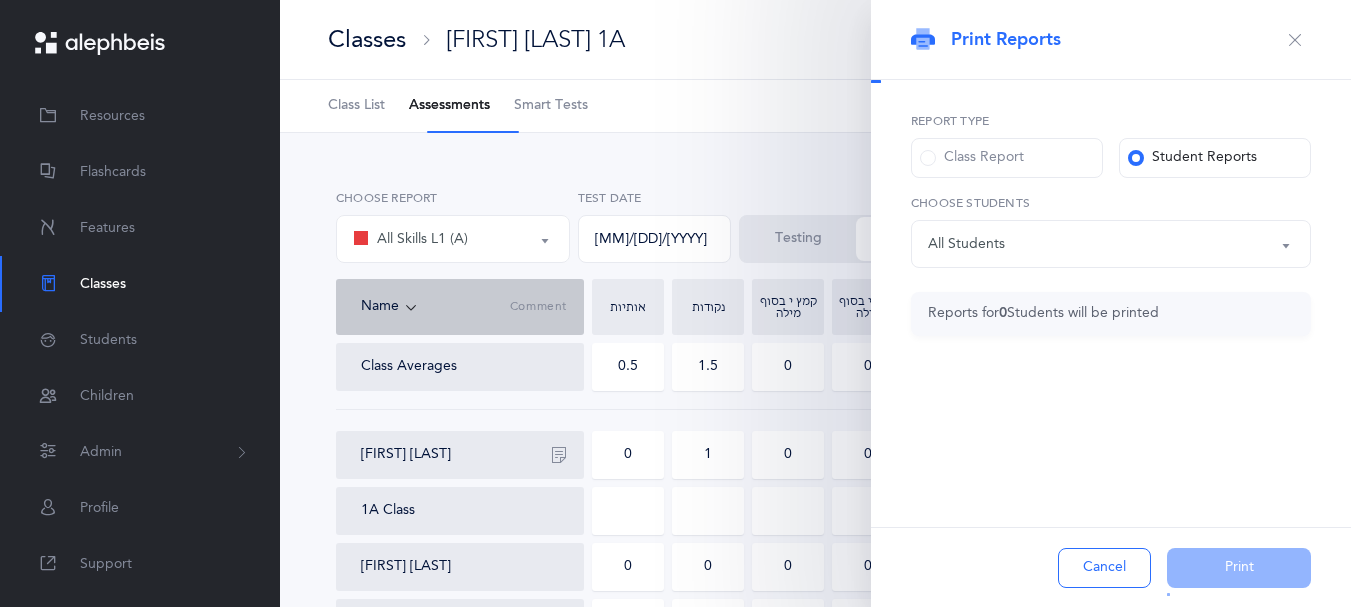 click at bounding box center (0, 0) 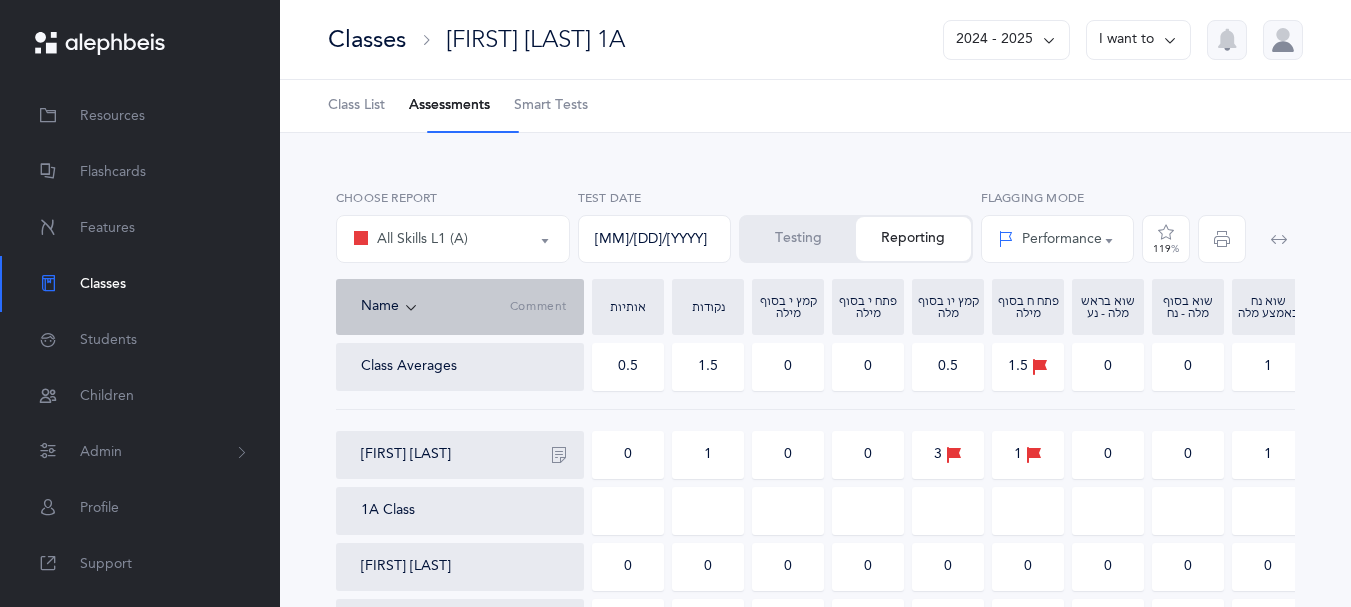 click at bounding box center (1170, 40) 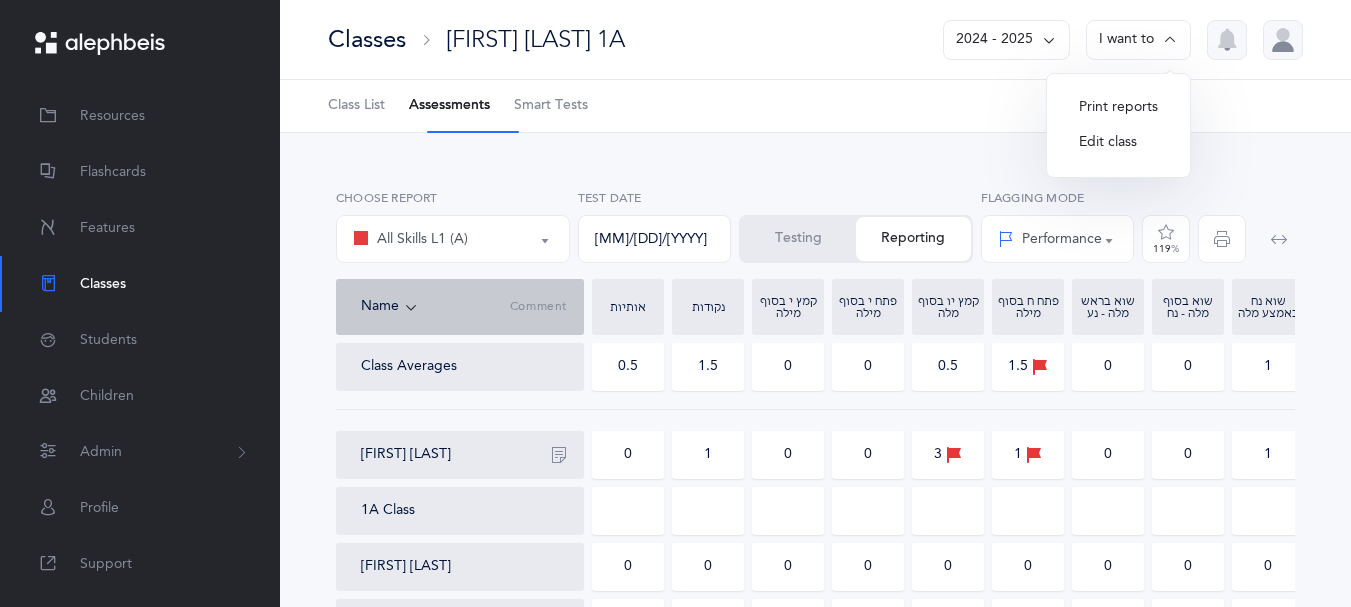 click on "Class List" at bounding box center (356, 106) 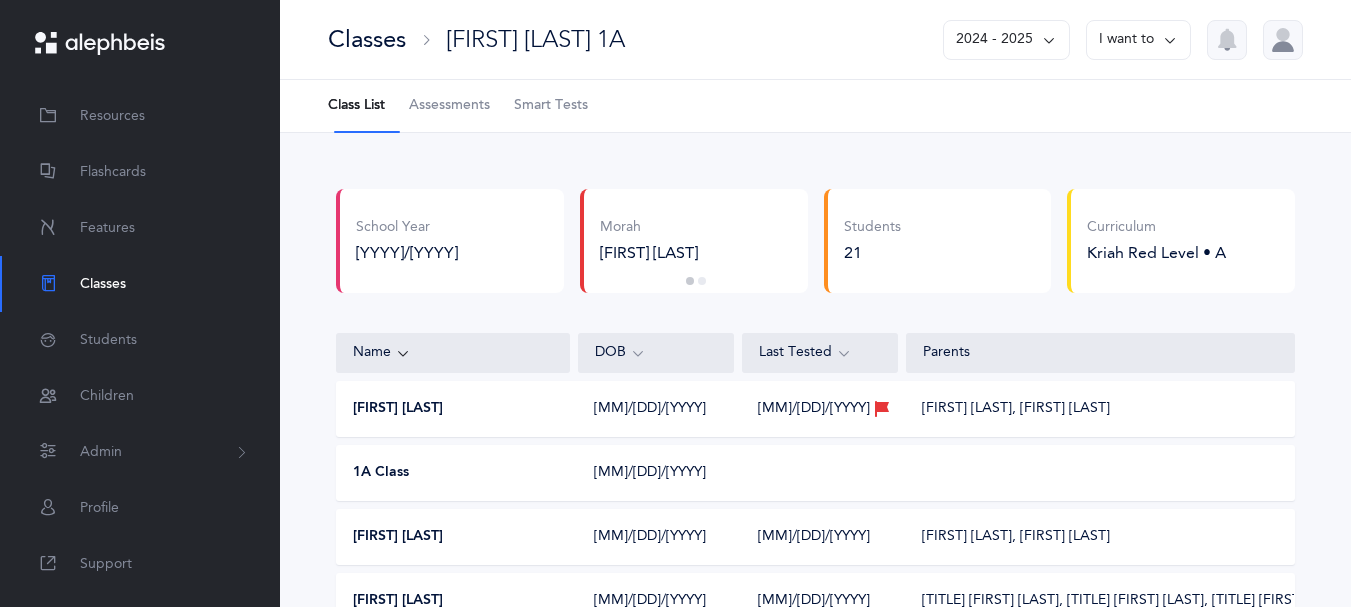 click at bounding box center (1170, 40) 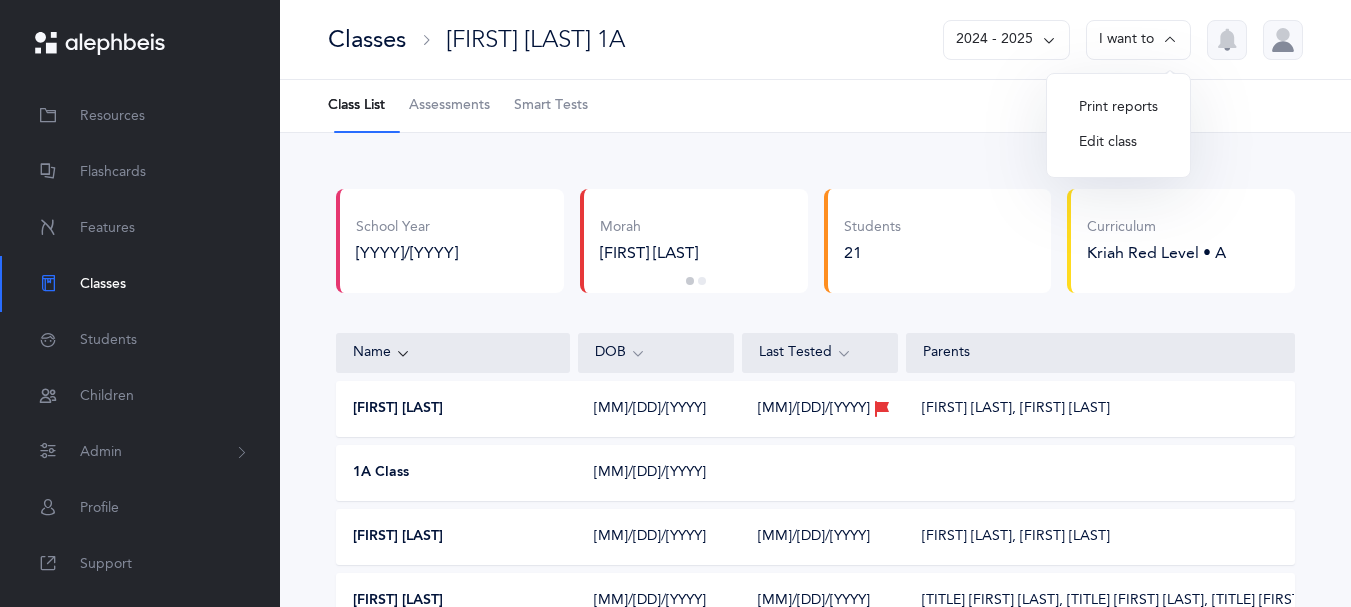 click on "Classes" at bounding box center (367, 39) 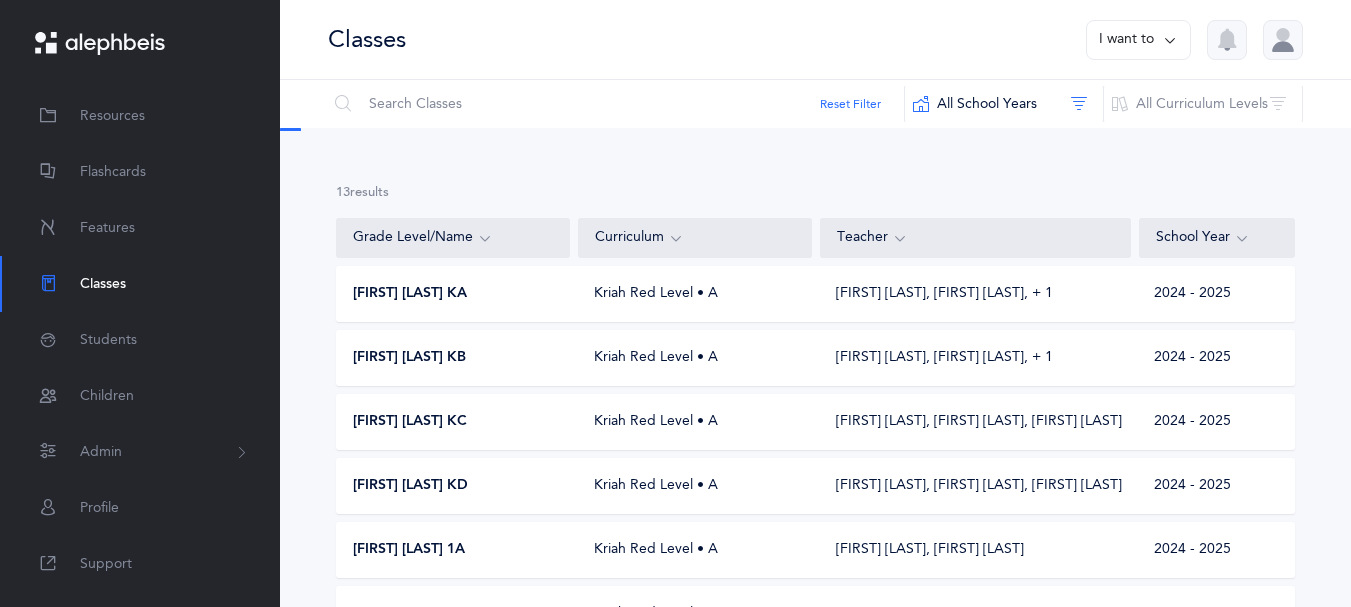 scroll, scrollTop: 264, scrollLeft: 0, axis: vertical 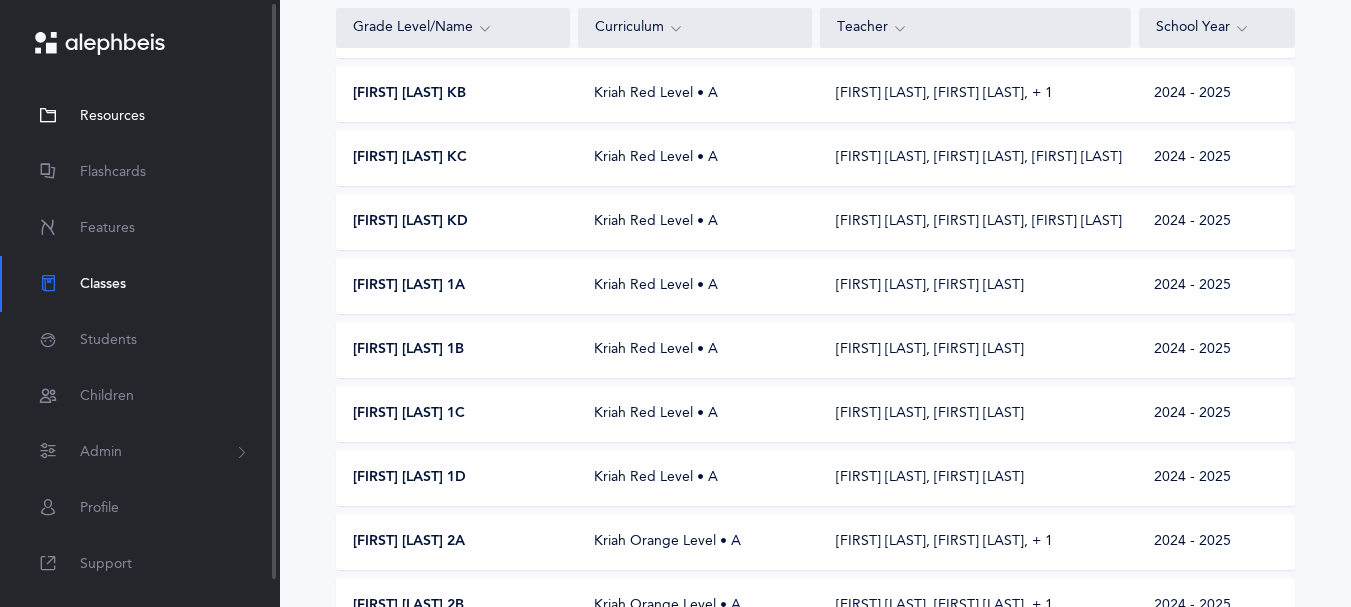 click on "Resources" at bounding box center [112, 116] 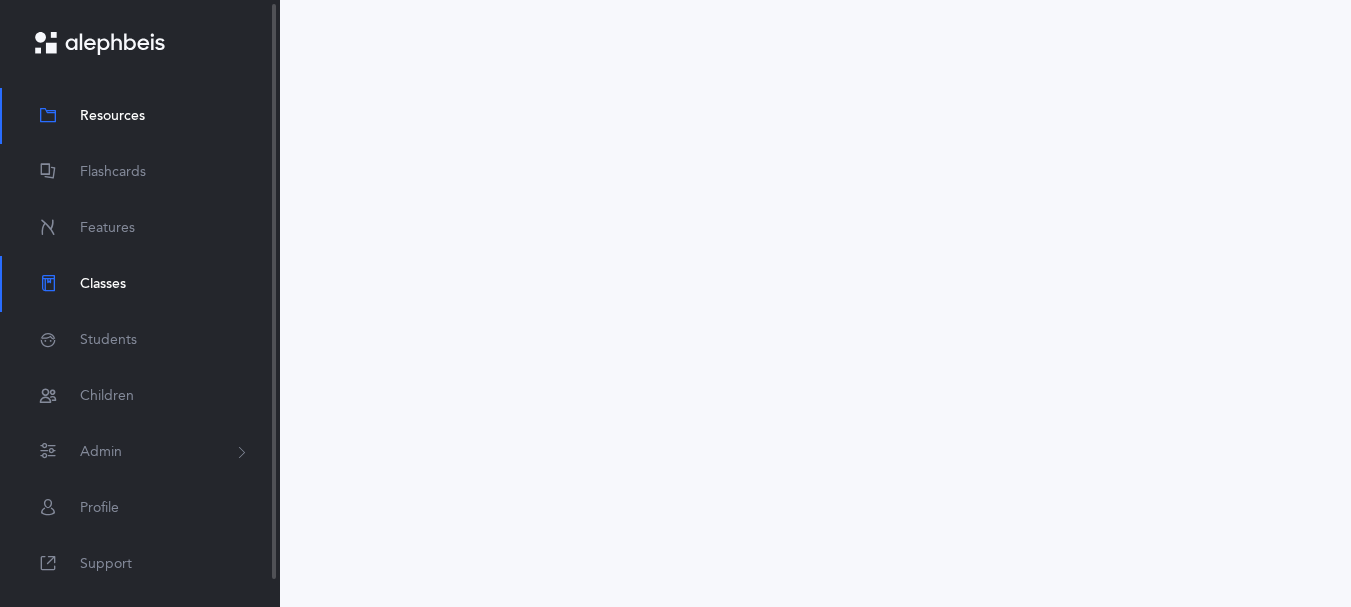 scroll, scrollTop: 0, scrollLeft: 0, axis: both 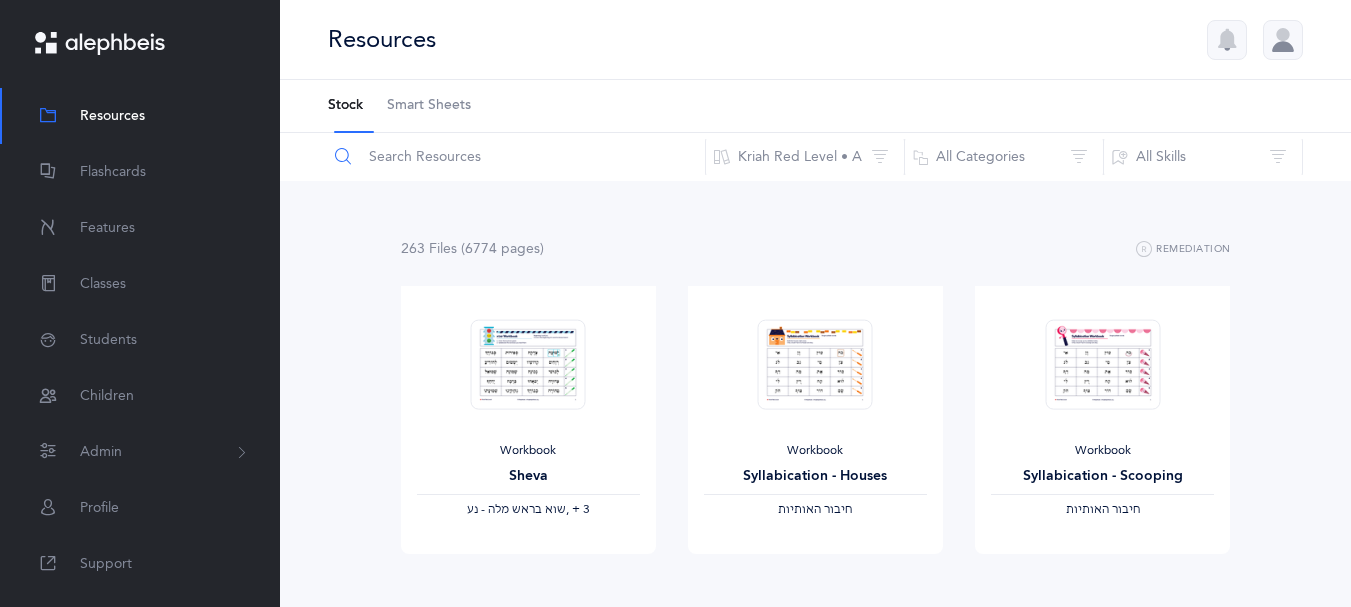 click at bounding box center [516, 157] 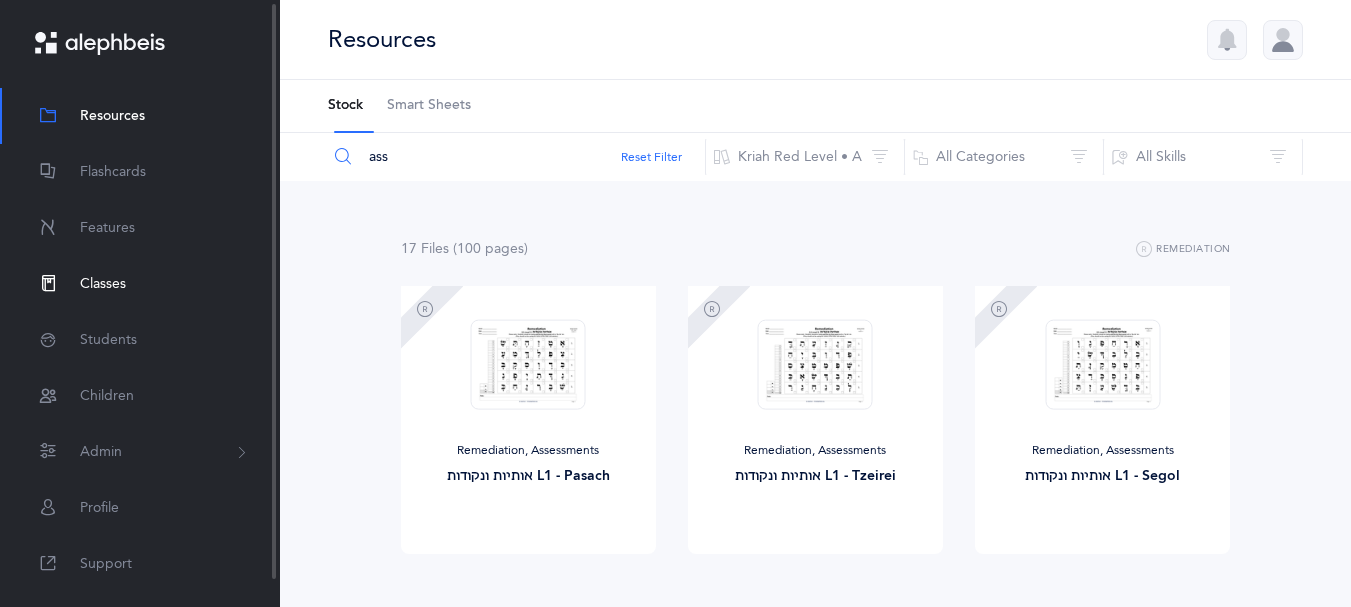 type on "ass" 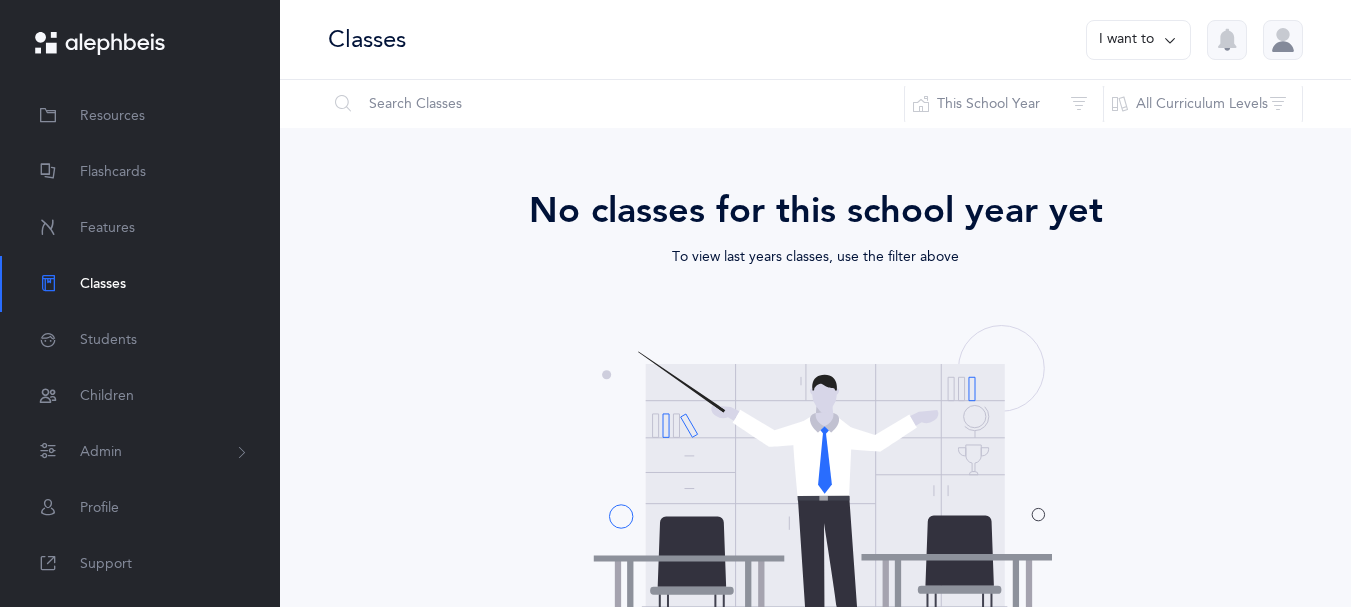 click at bounding box center [1170, 40] 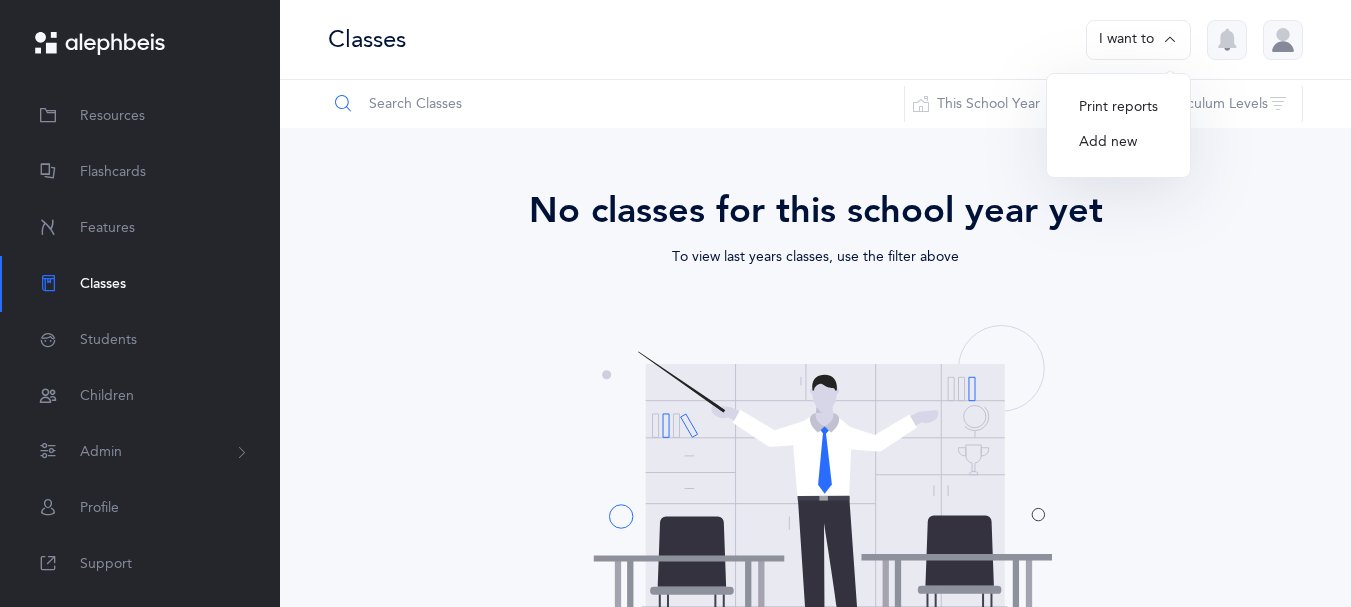 click at bounding box center (616, 104) 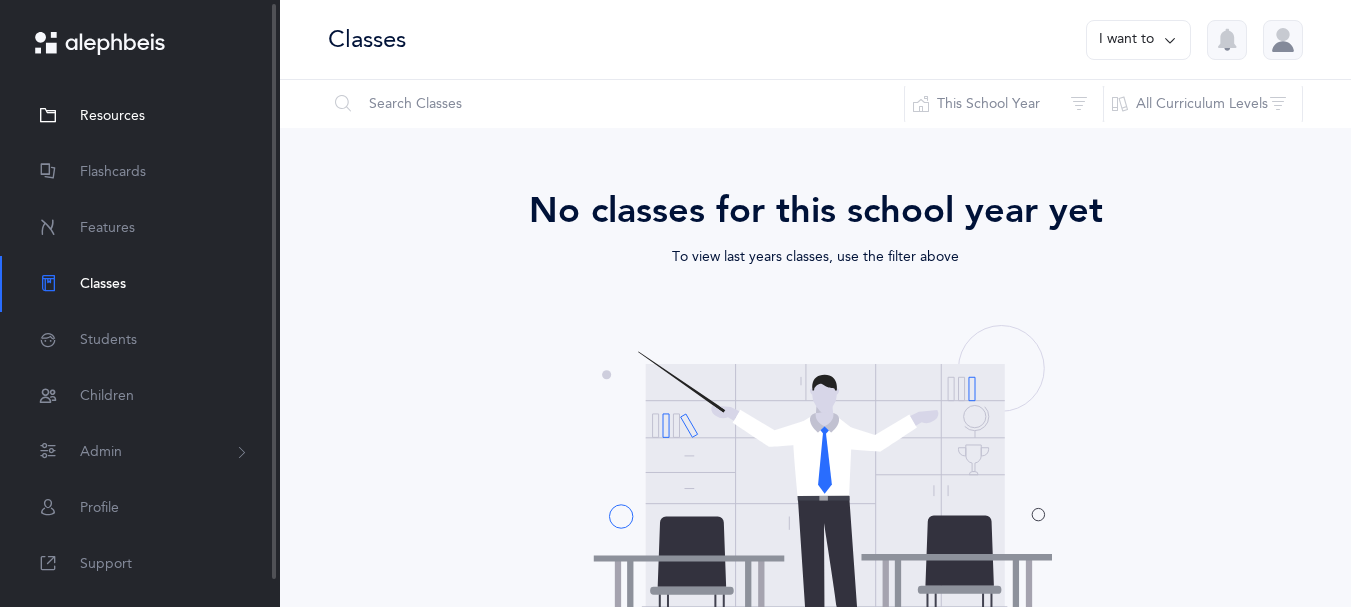 click on "Resources" at bounding box center (112, 116) 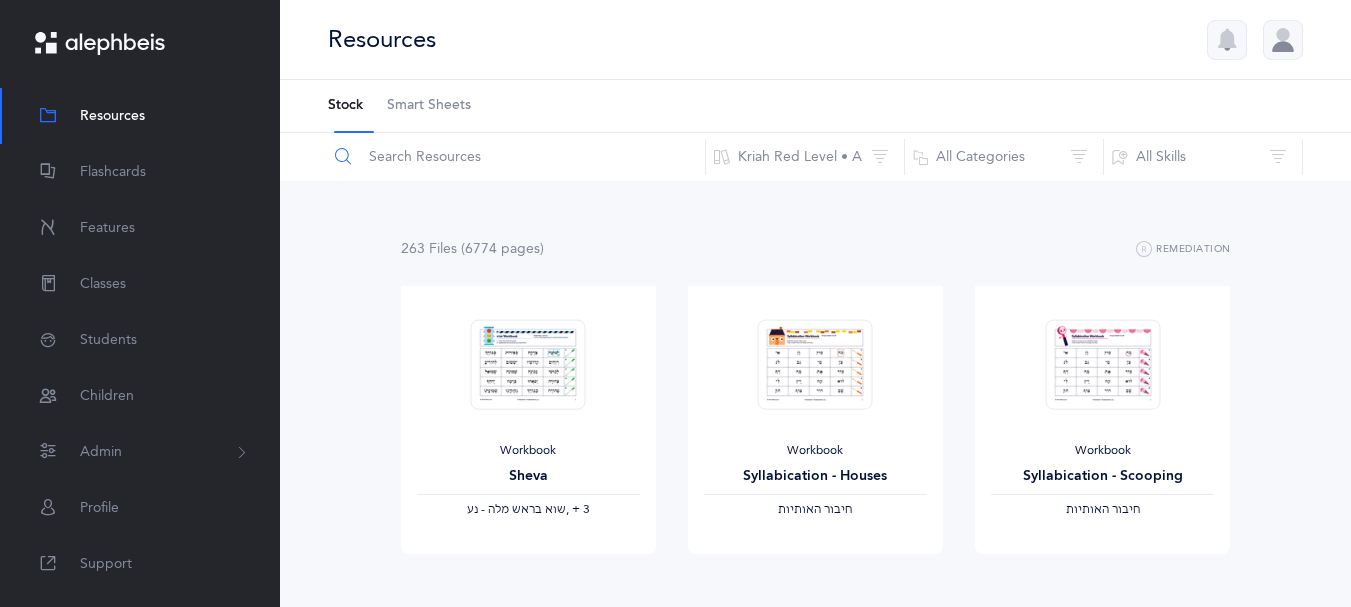 click at bounding box center (516, 157) 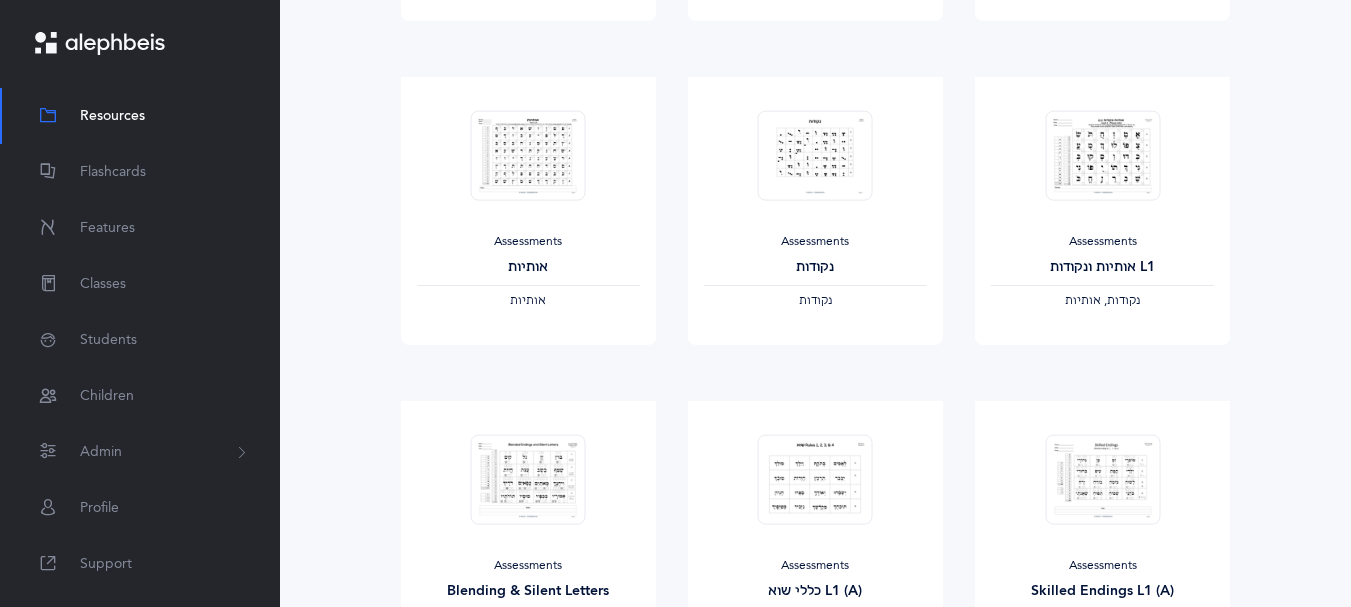 scroll, scrollTop: 1214, scrollLeft: 0, axis: vertical 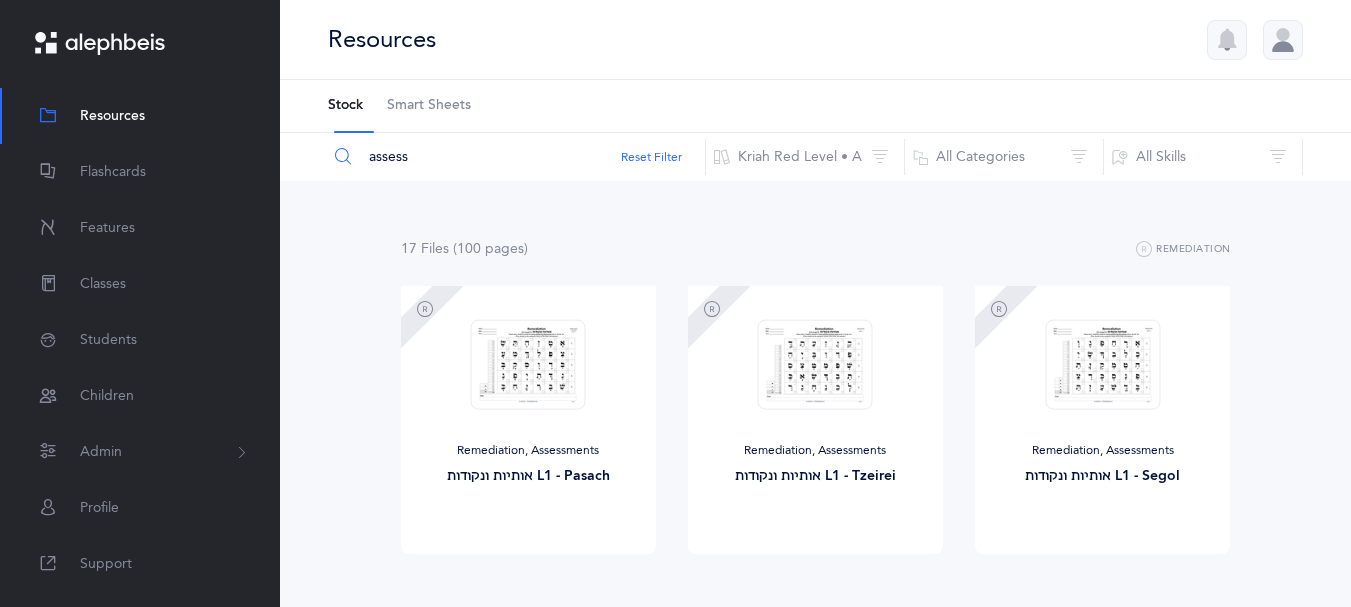 type on "assess" 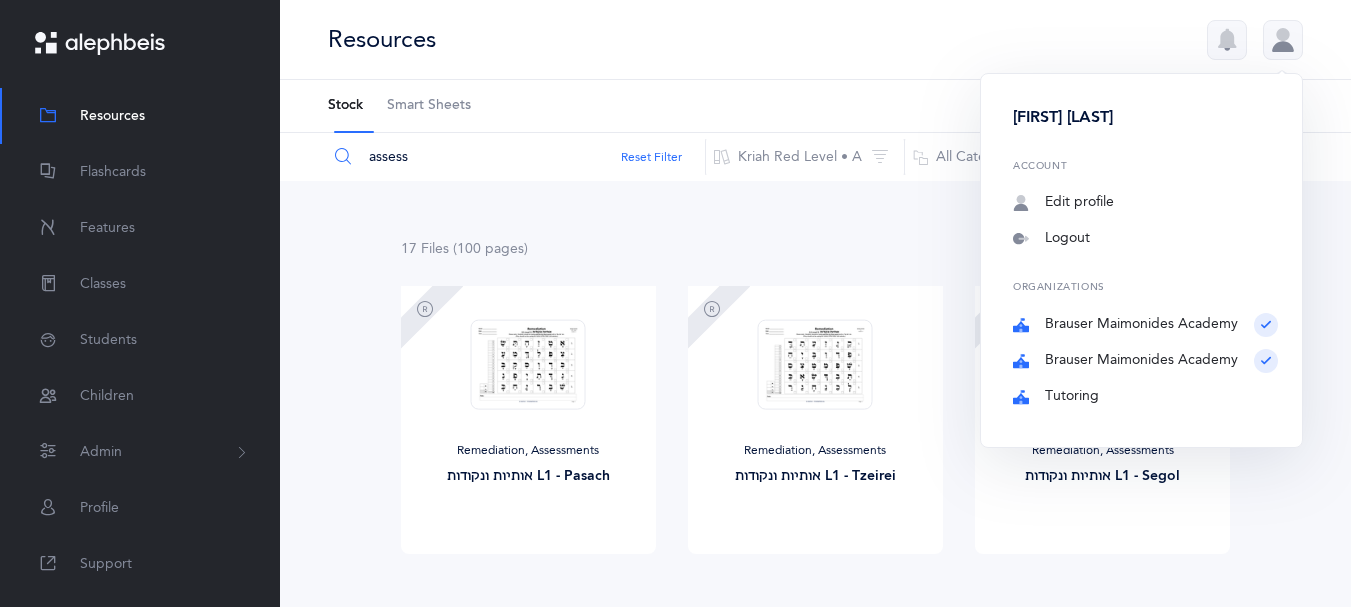 click on "Tutoring" at bounding box center (1145, 397) 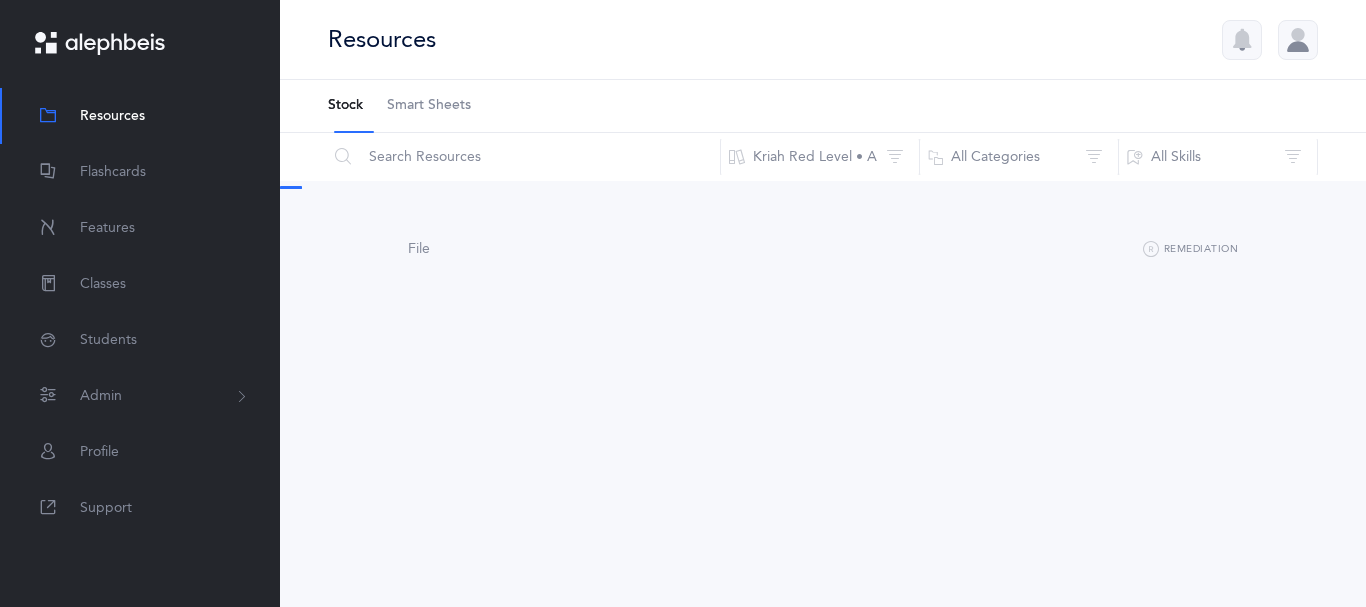 scroll, scrollTop: 0, scrollLeft: 0, axis: both 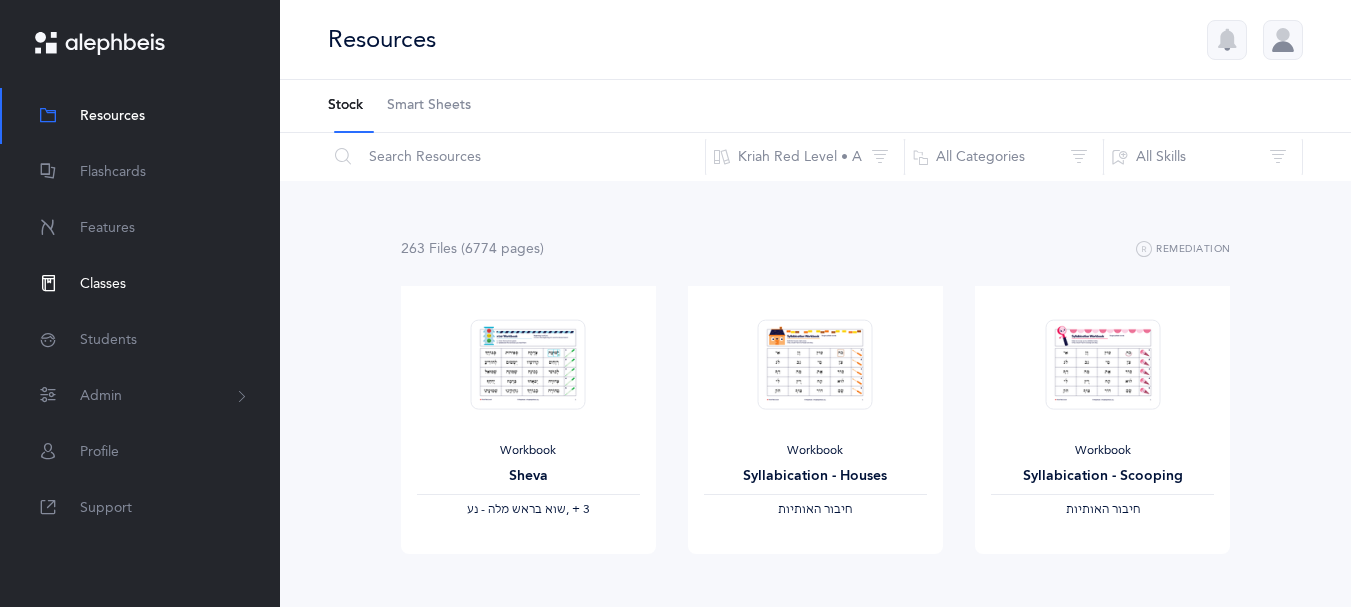 click on "Classes" at bounding box center (103, 284) 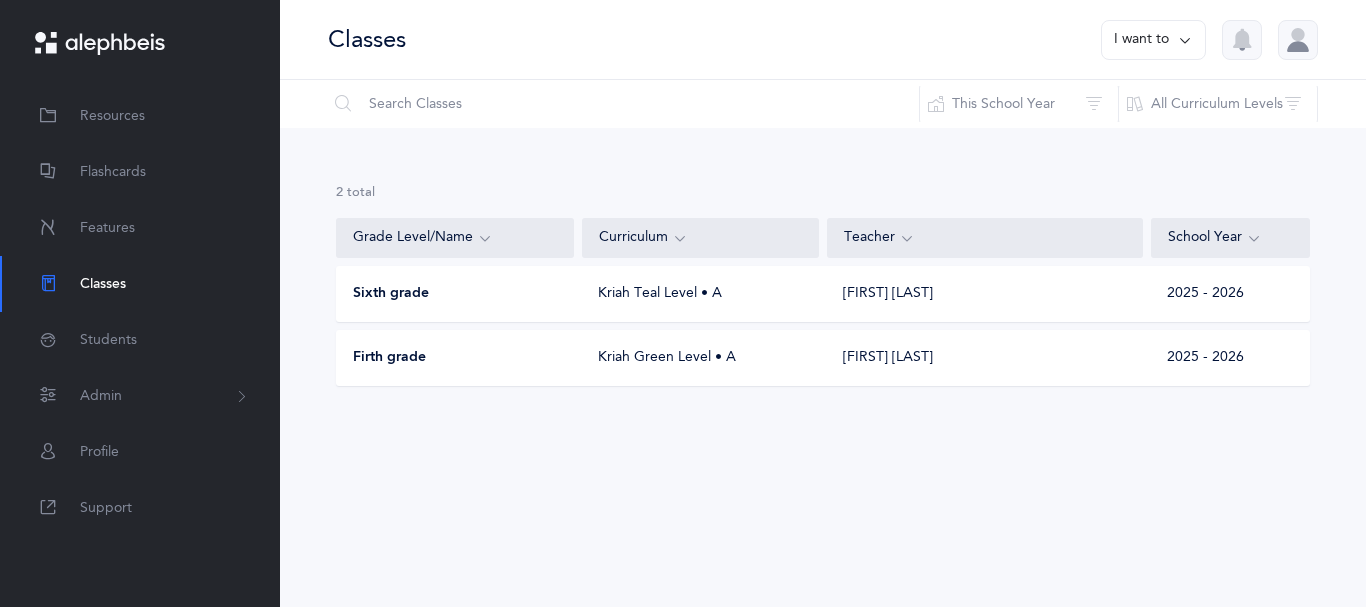 click on "Sixth grade" at bounding box center [455, 294] 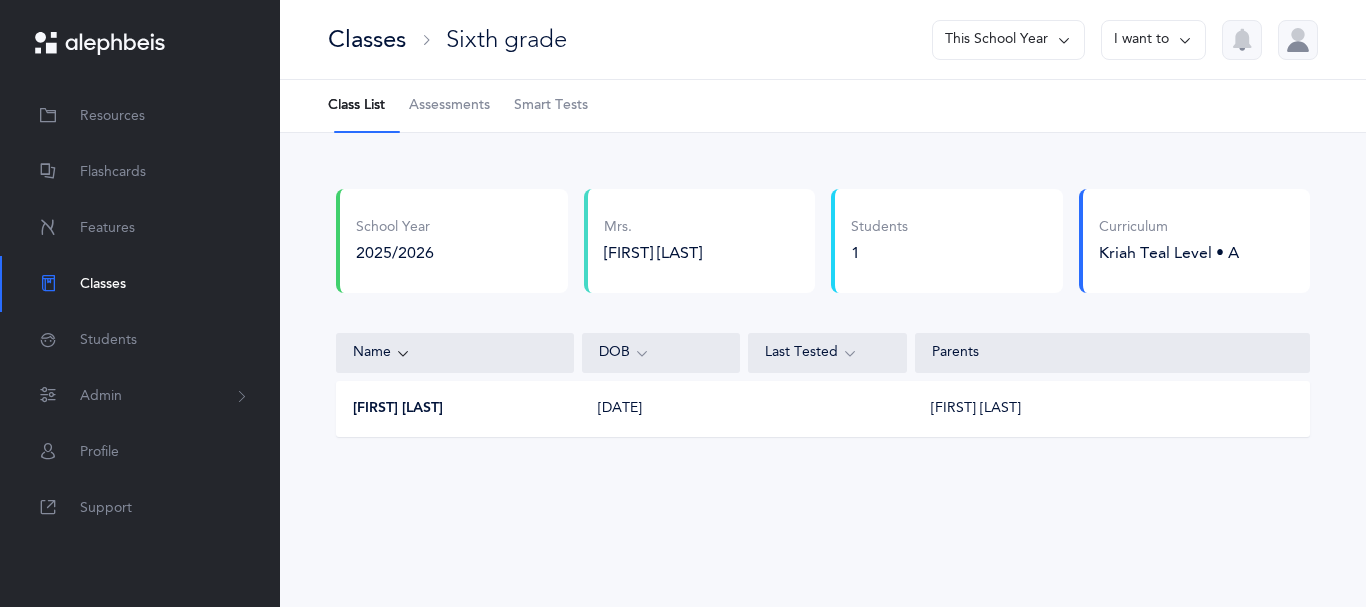 click on "I want to" at bounding box center (1153, 40) 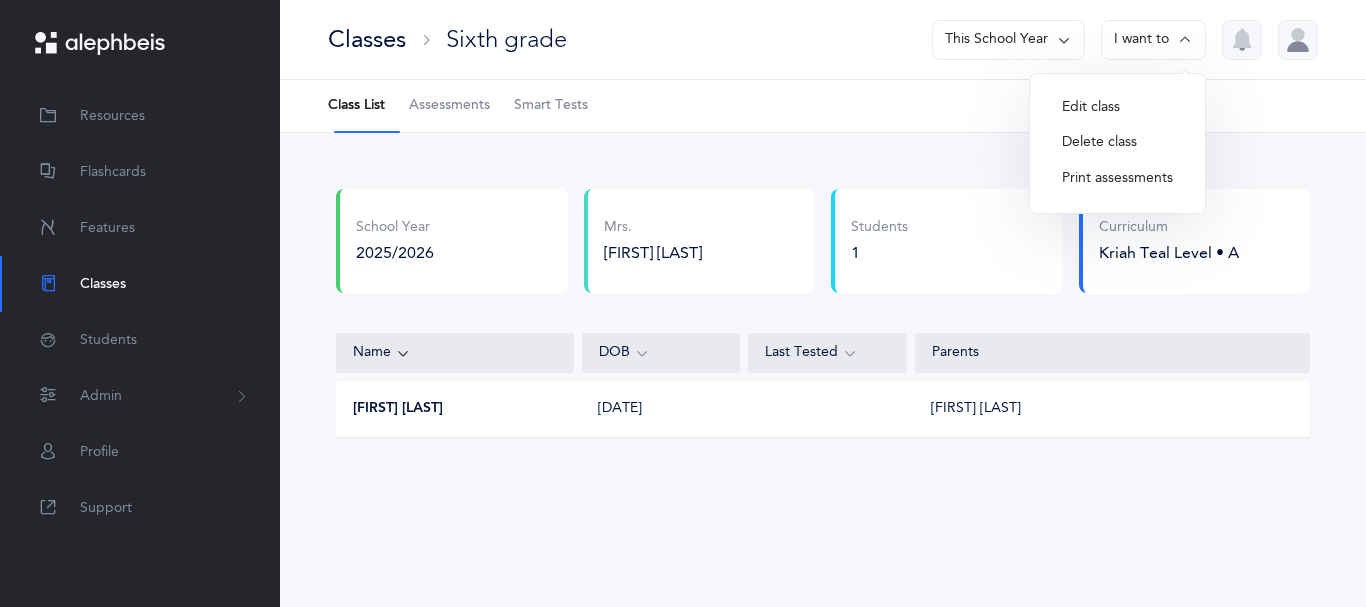 click on "Print assessments" at bounding box center [1117, 179] 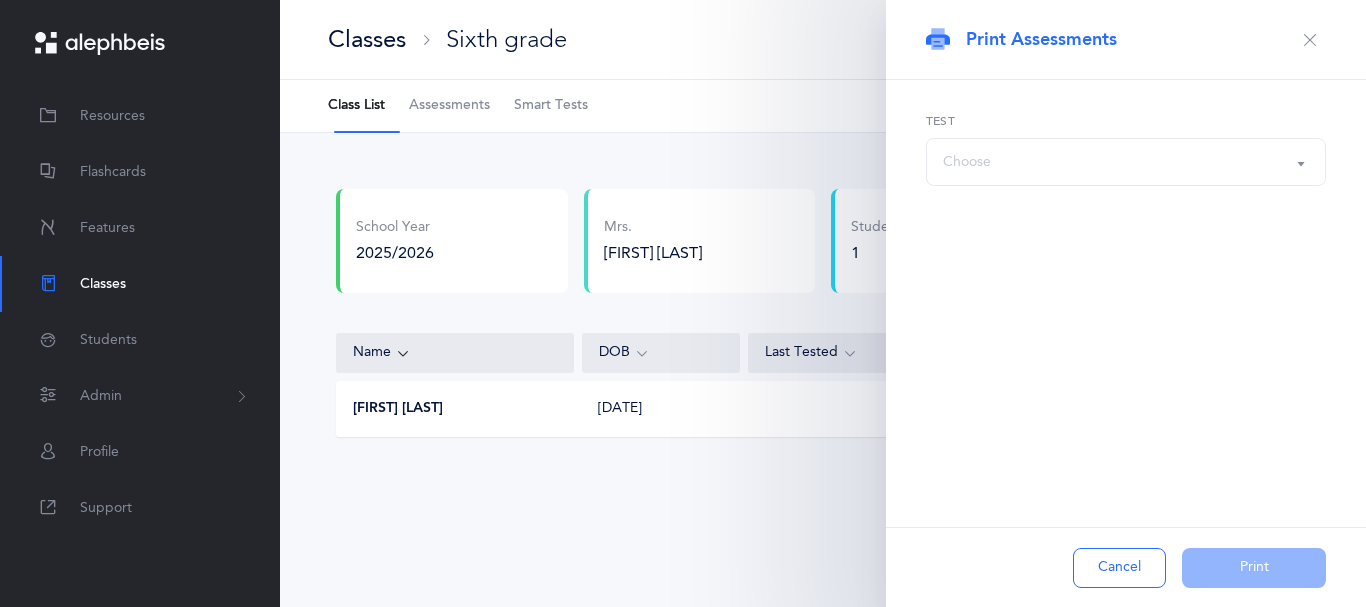 click on "Choose" at bounding box center [1126, 162] 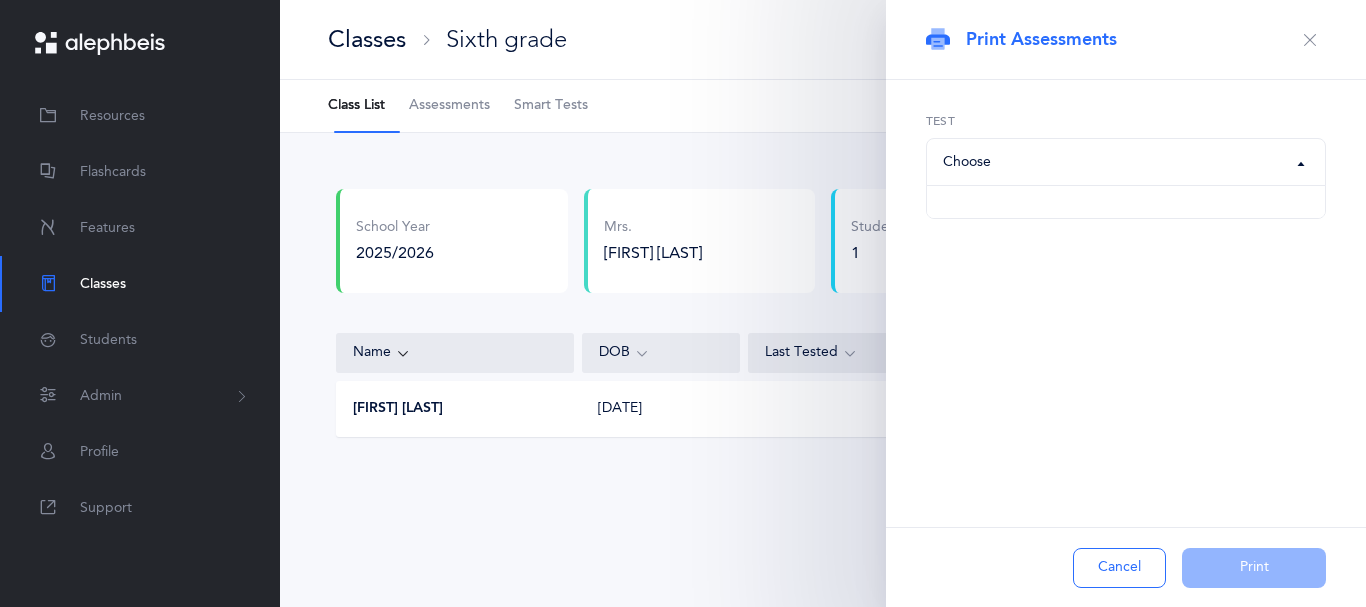click on "Choose" at bounding box center (1126, 162) 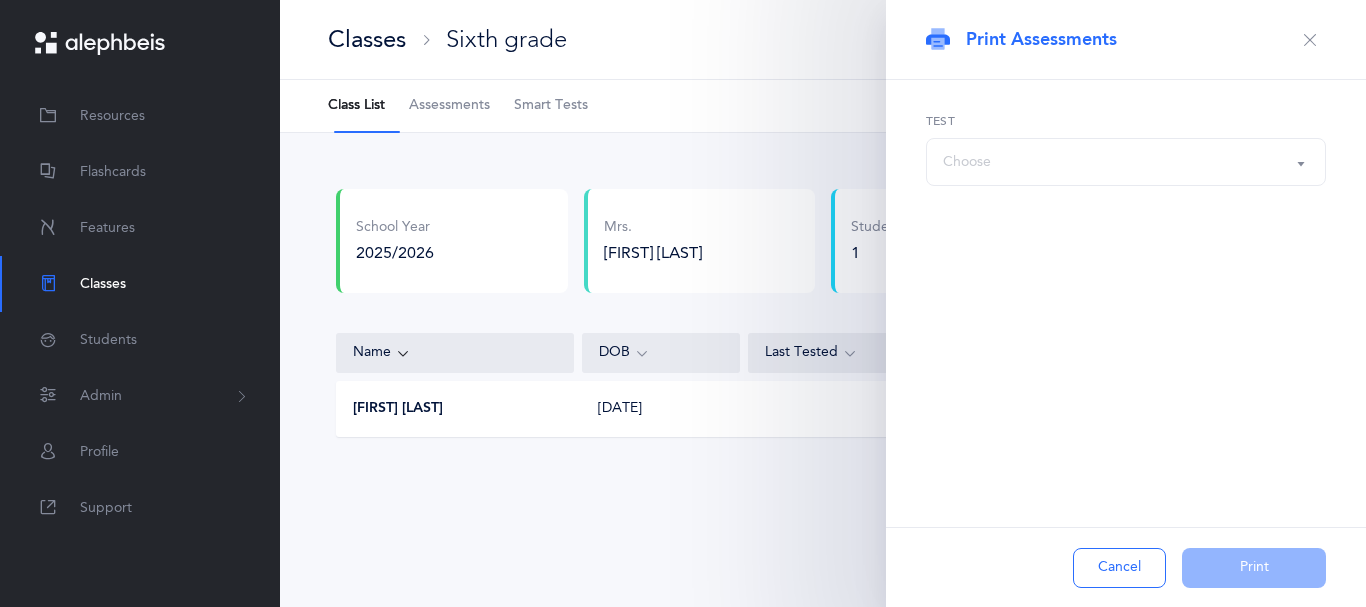 click on "Choose" at bounding box center (1126, 162) 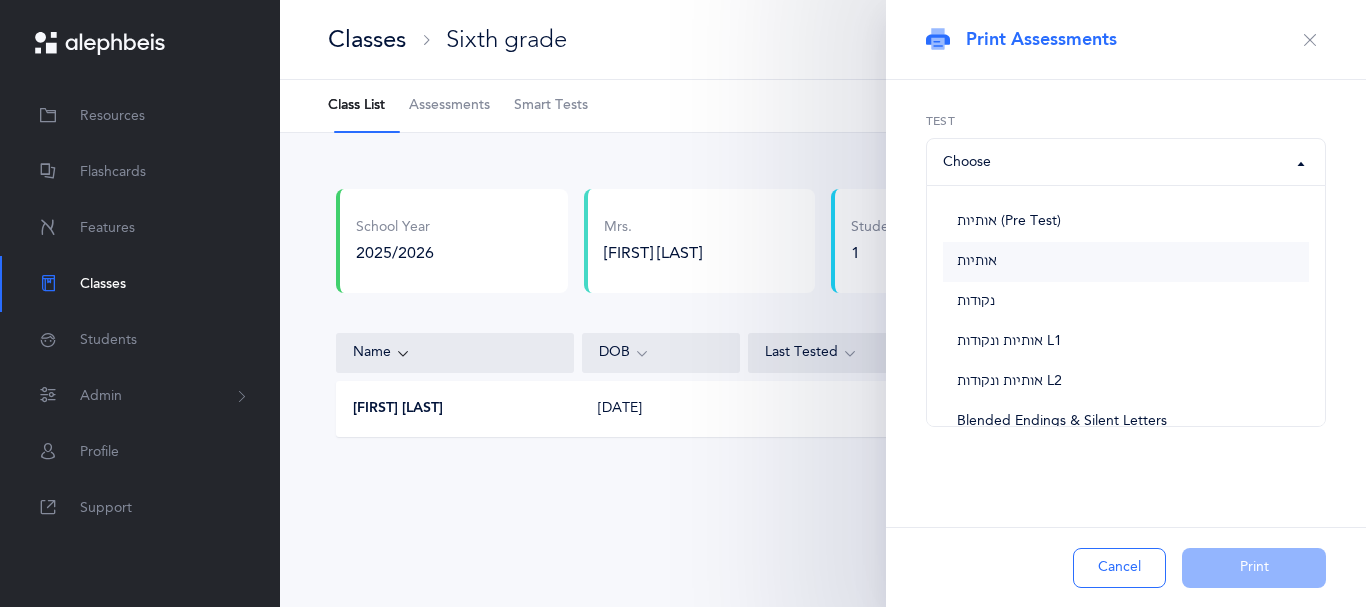 click on "אותיות" at bounding box center (977, 262) 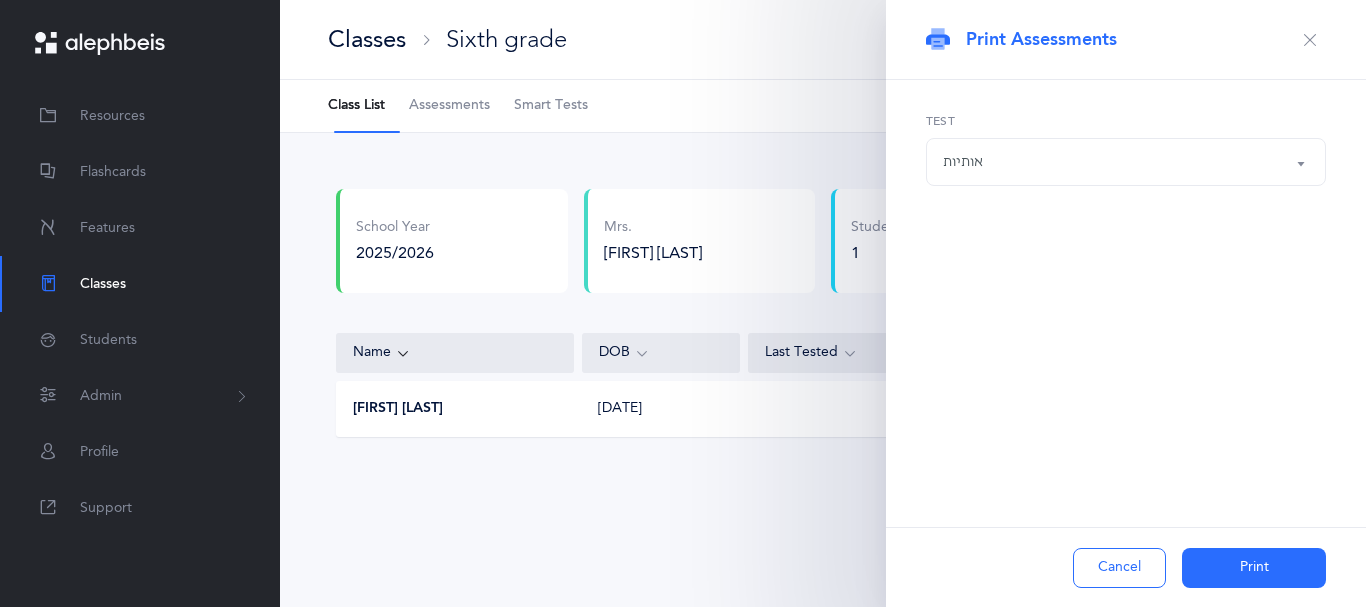 click on "Print" at bounding box center (0, 0) 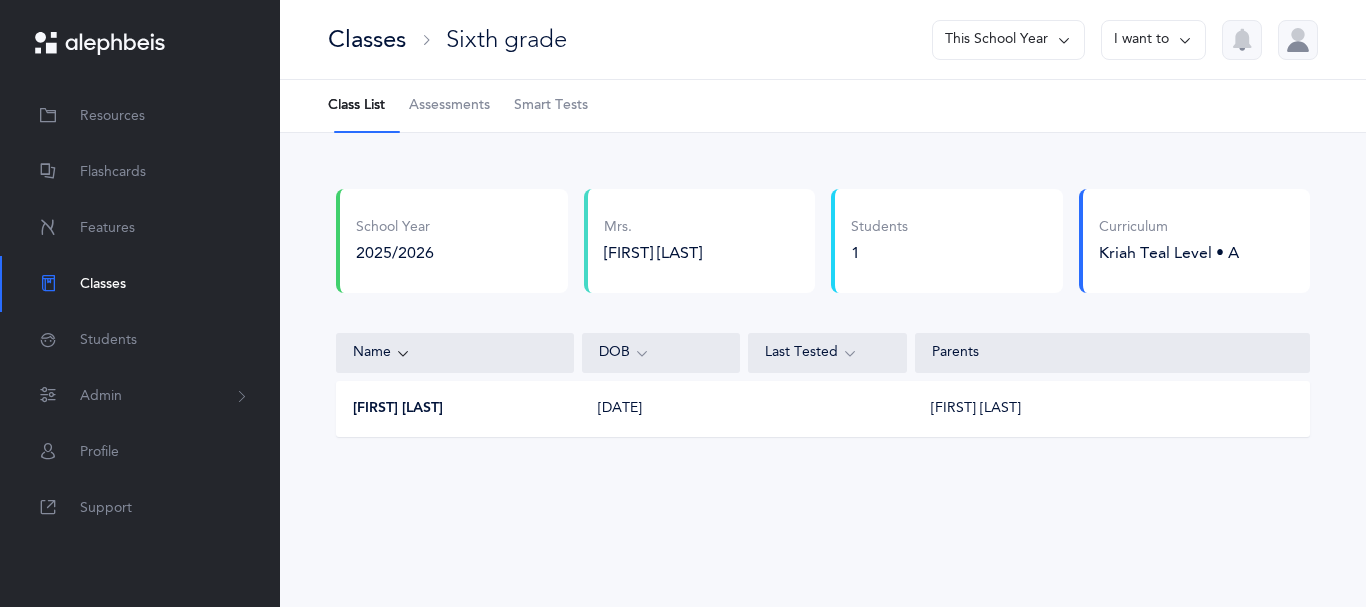 click at bounding box center [1185, 40] 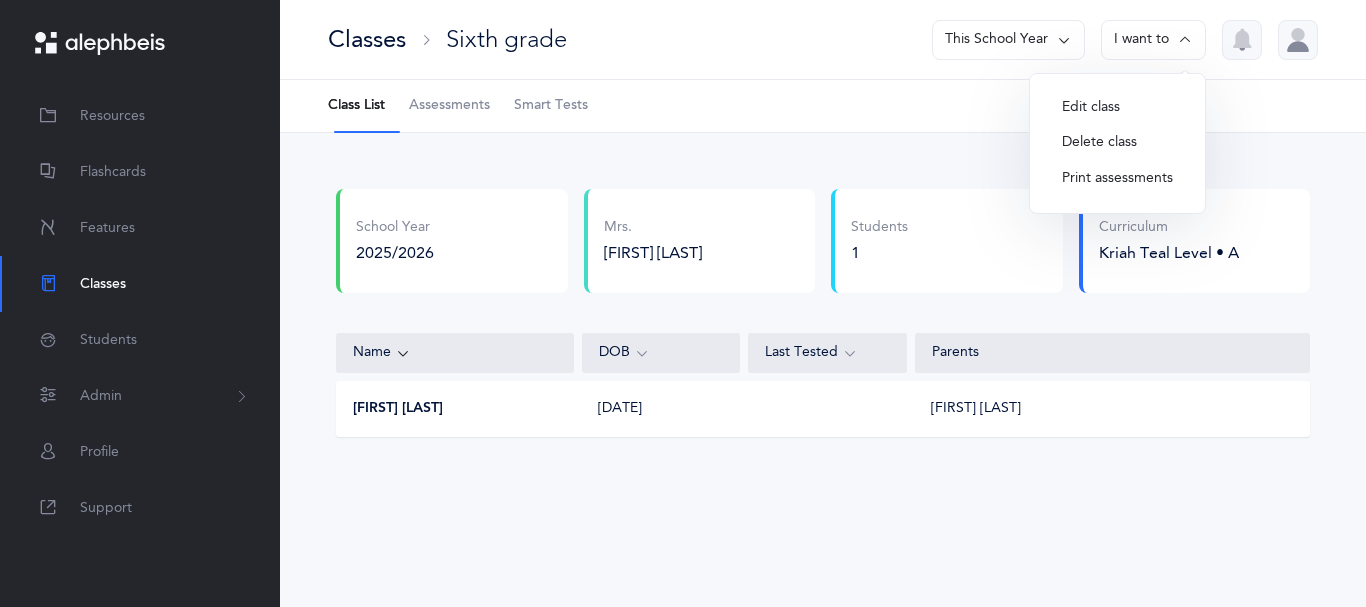 click on "Print assessments" at bounding box center (1117, 179) 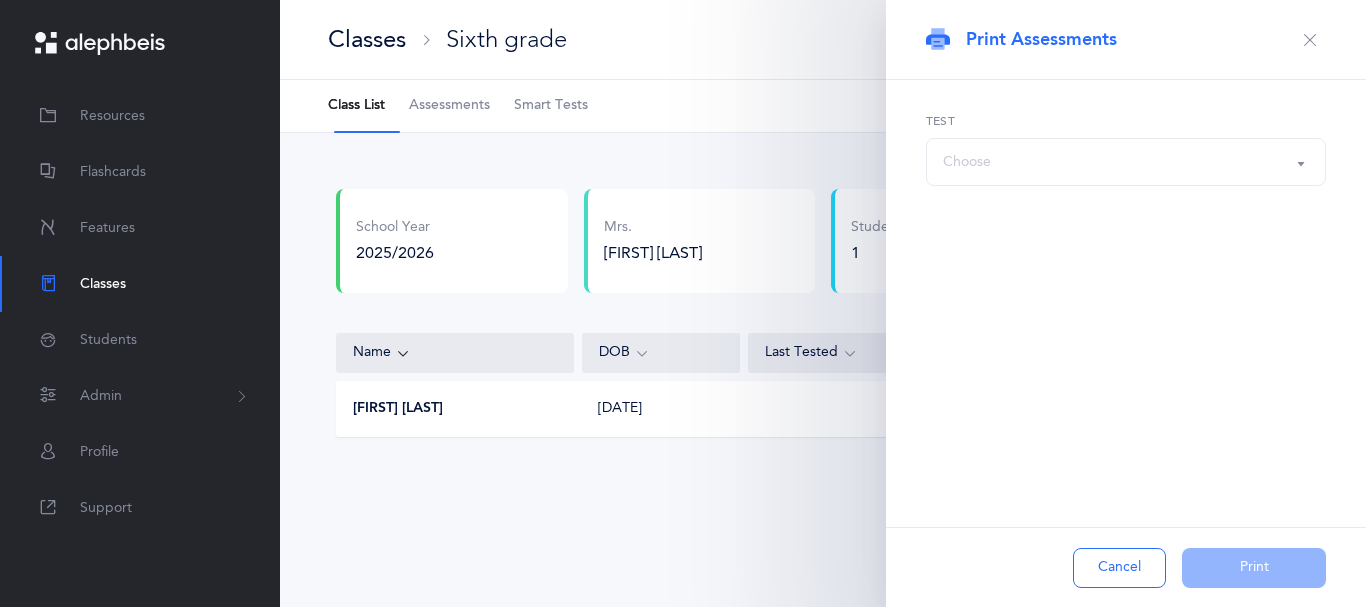 click on "Choose" at bounding box center (1126, 162) 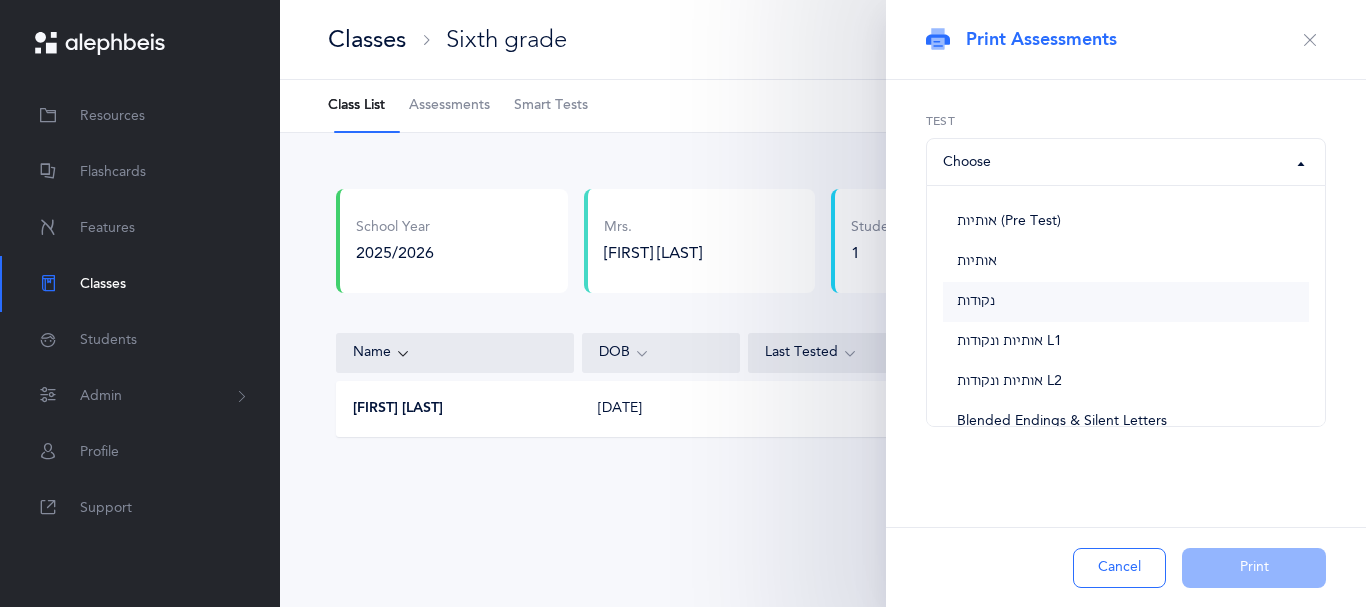 click on "נקודות" at bounding box center [976, 302] 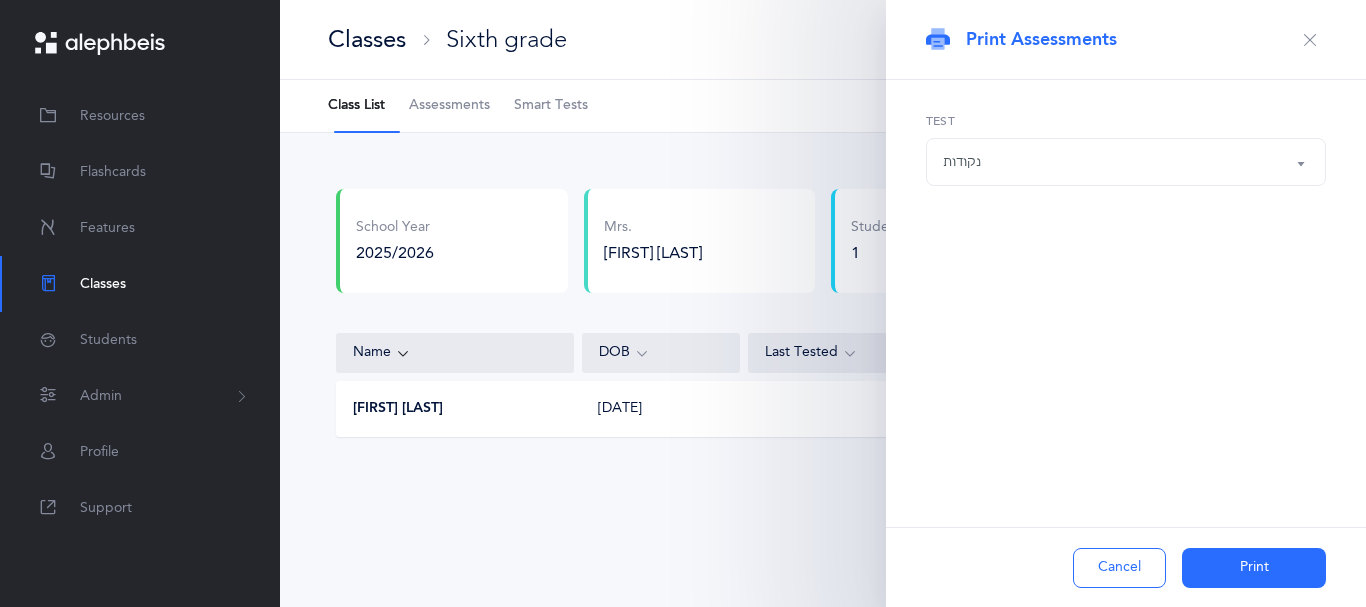 click on "Print" at bounding box center [0, 0] 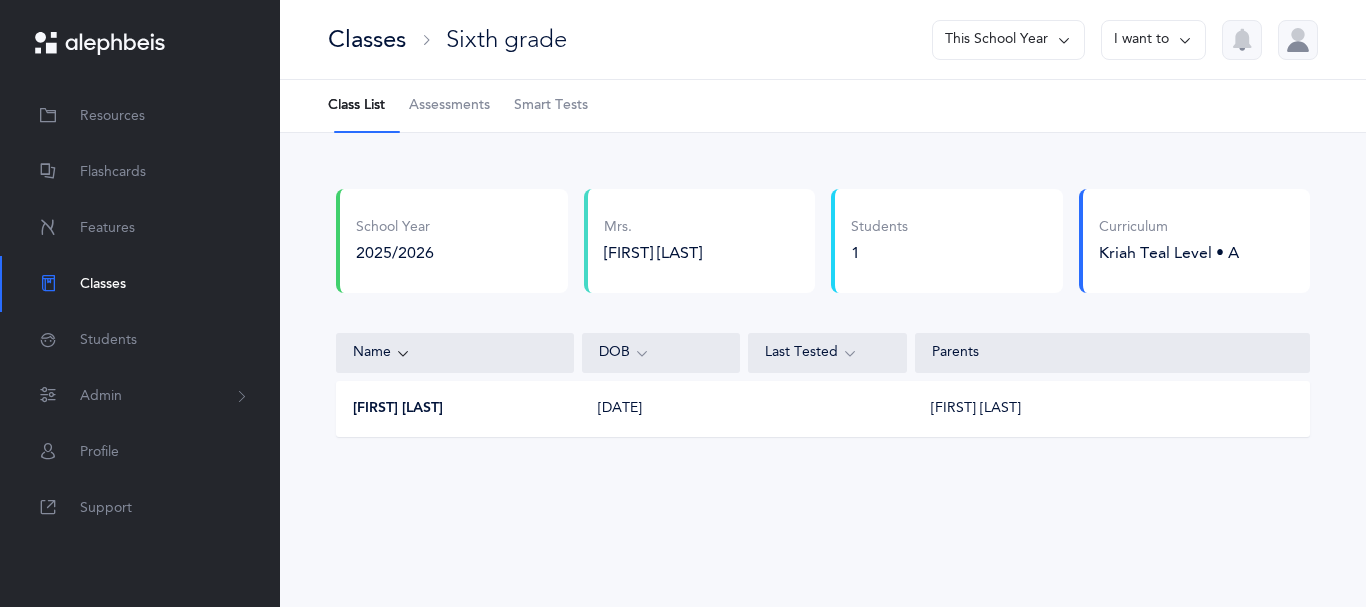 click at bounding box center [1185, 40] 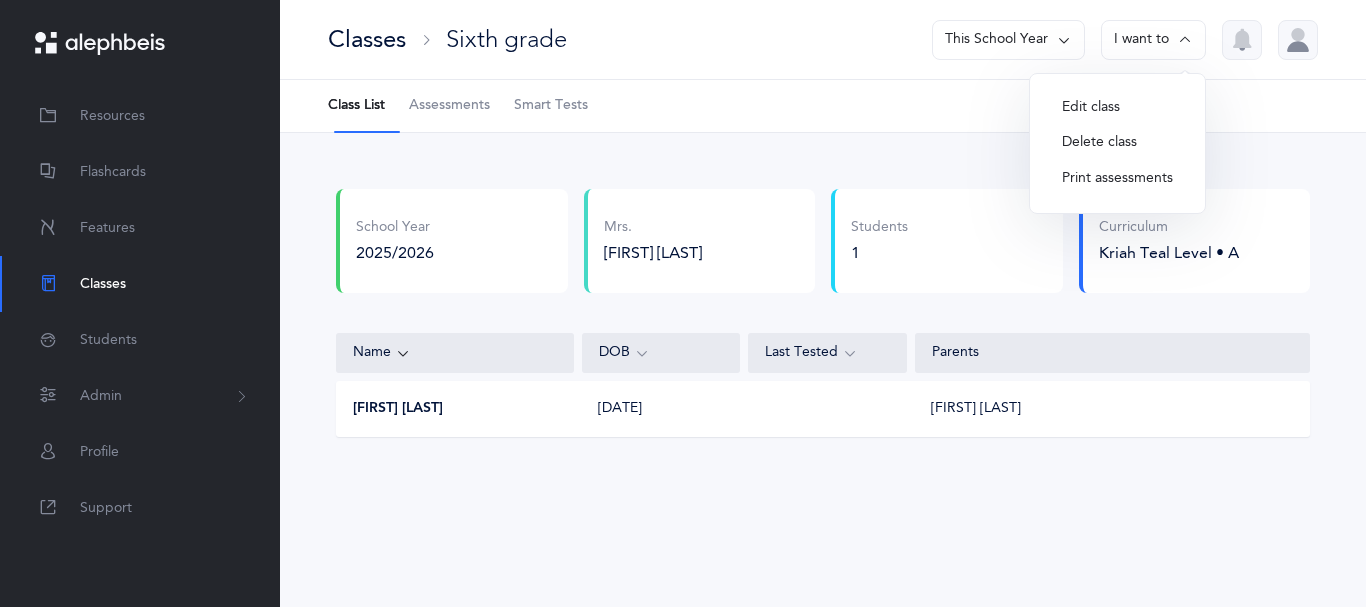 click on "Print assessments" at bounding box center [1117, 179] 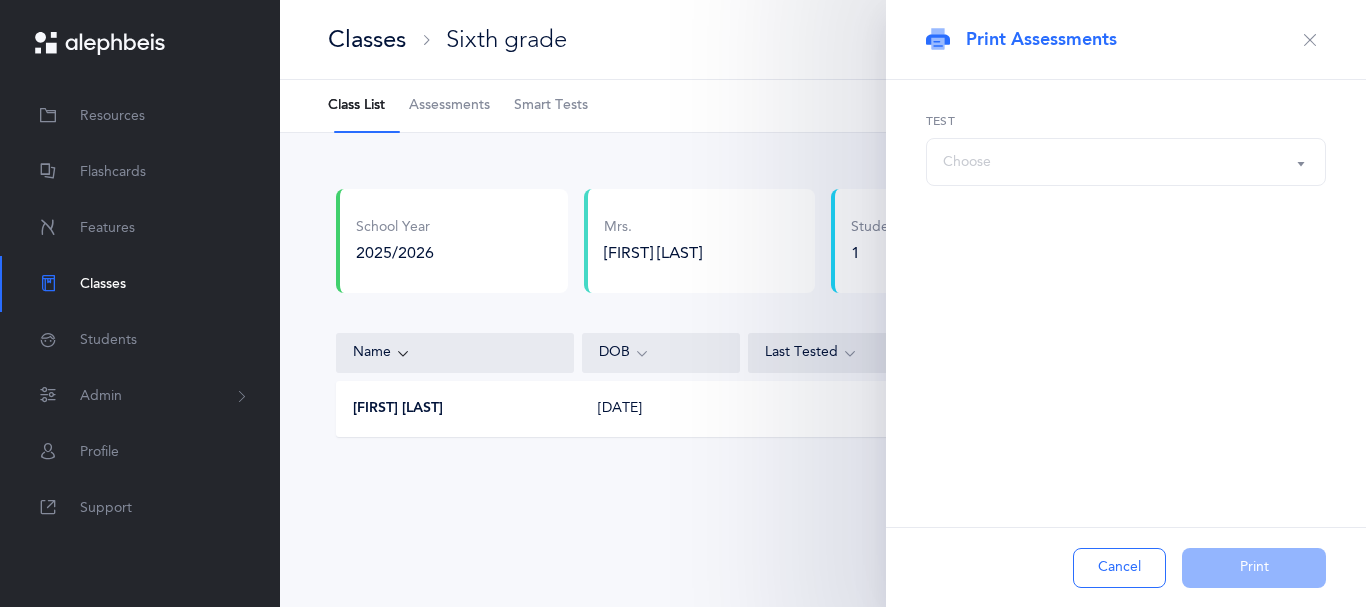 click on "Choose" at bounding box center (1126, 162) 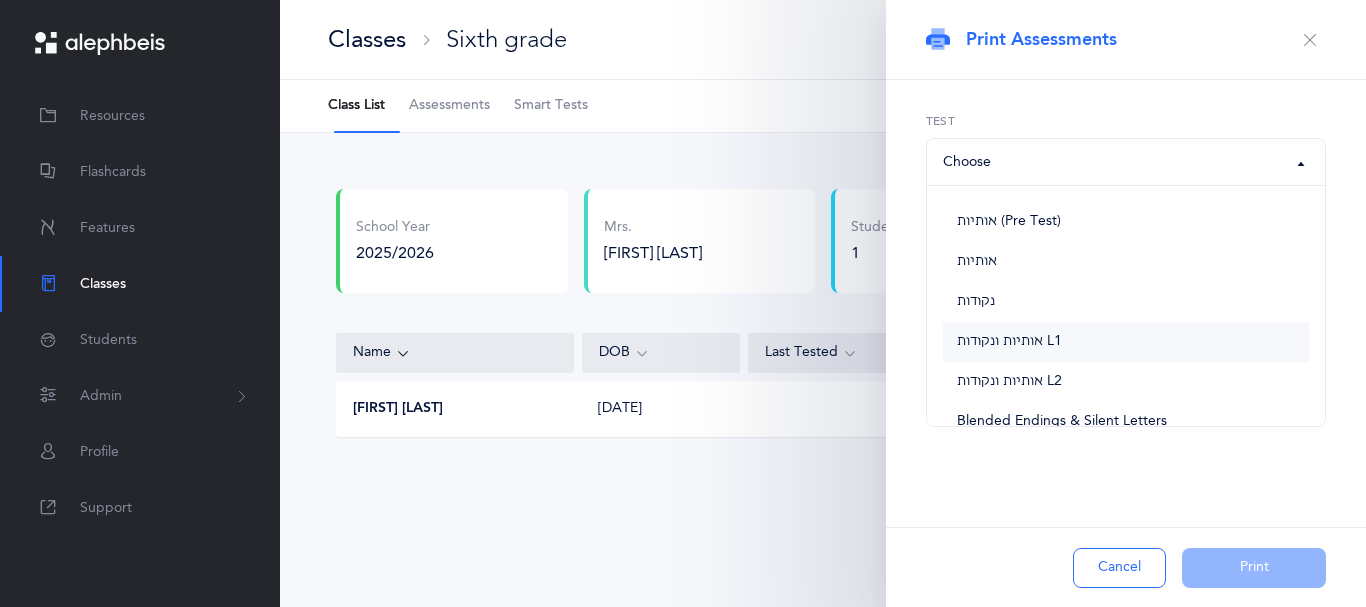 click on "אותיות ונקודות L1" at bounding box center (1009, 342) 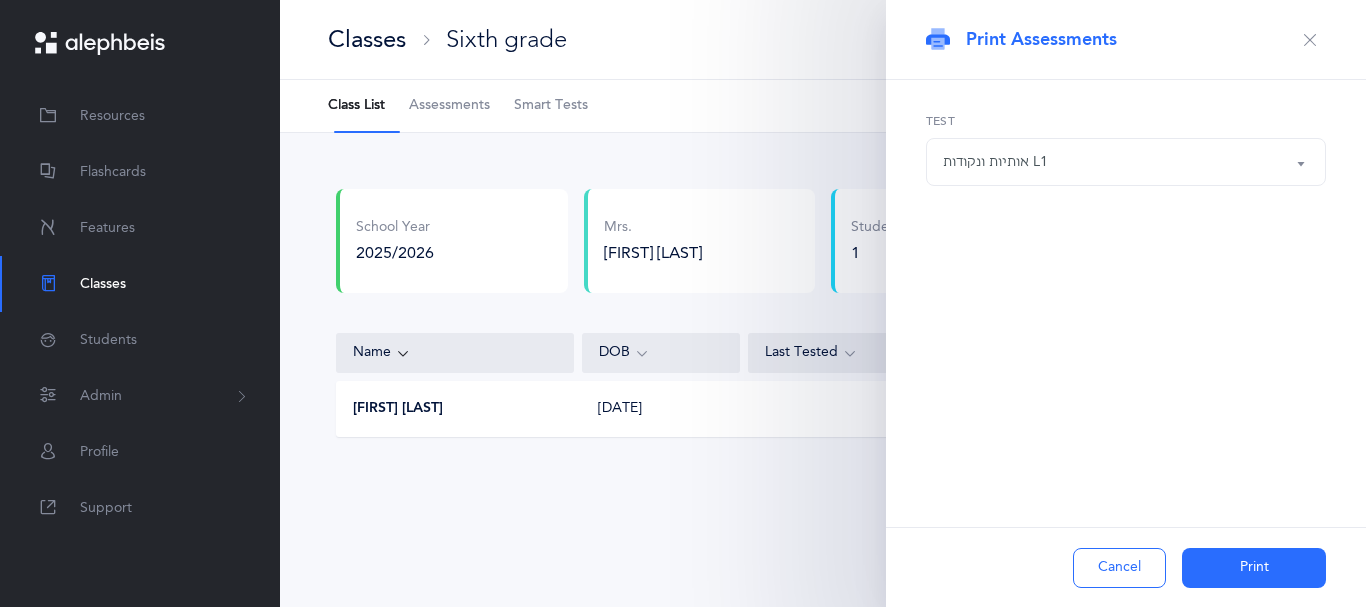 click on "Print" at bounding box center [0, 0] 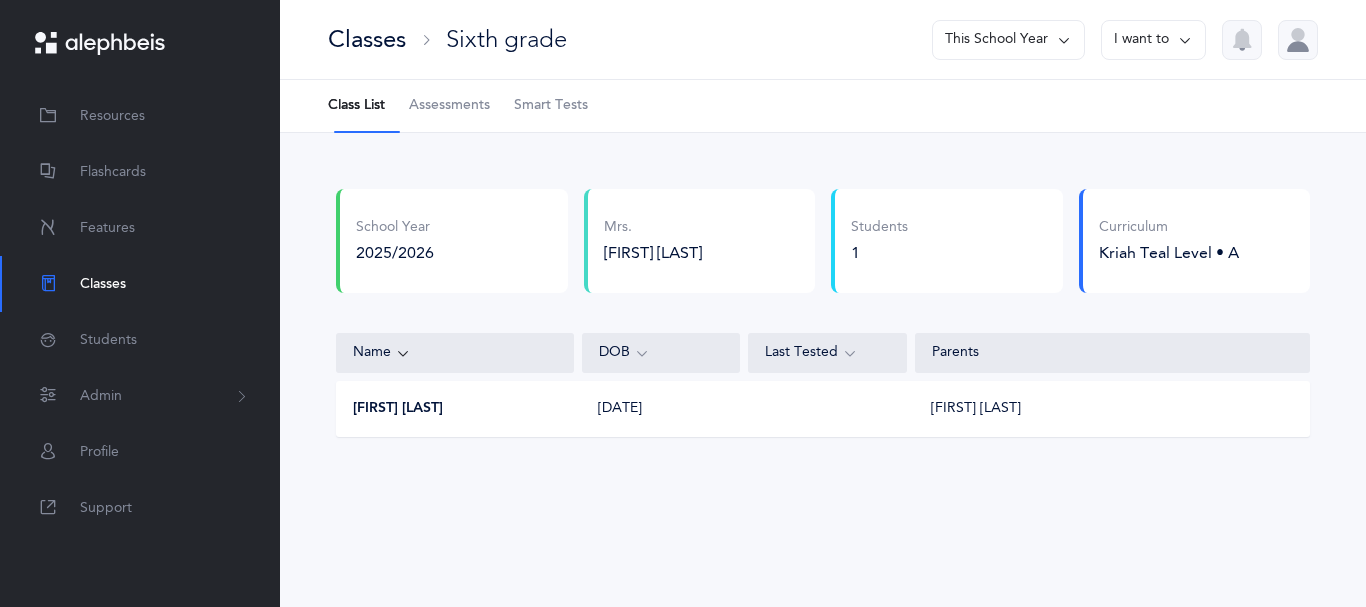 click at bounding box center [1185, 40] 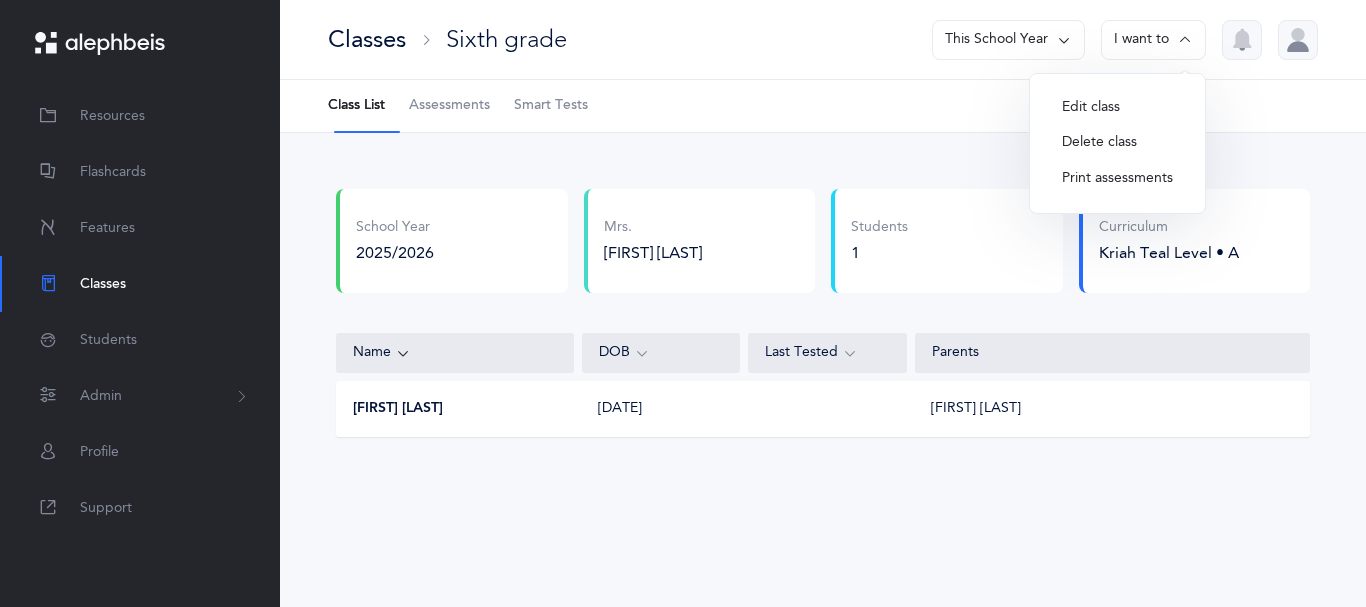 click on "Print assessments" at bounding box center [1117, 179] 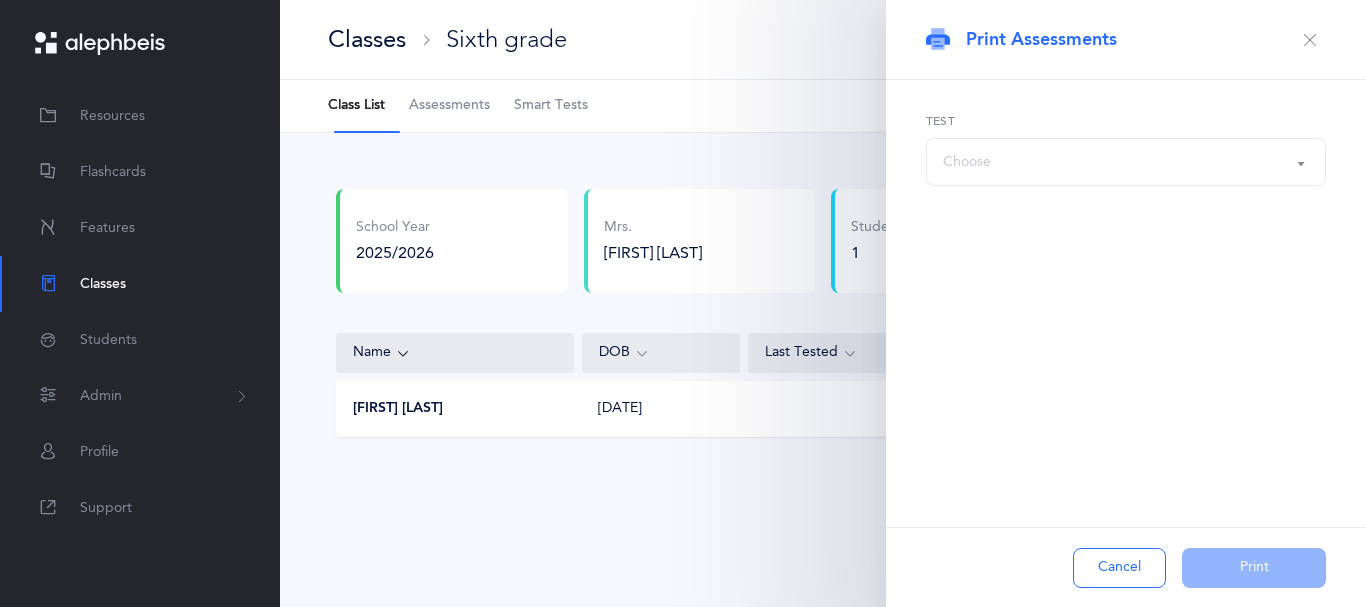 click on "Choose" at bounding box center [1126, 162] 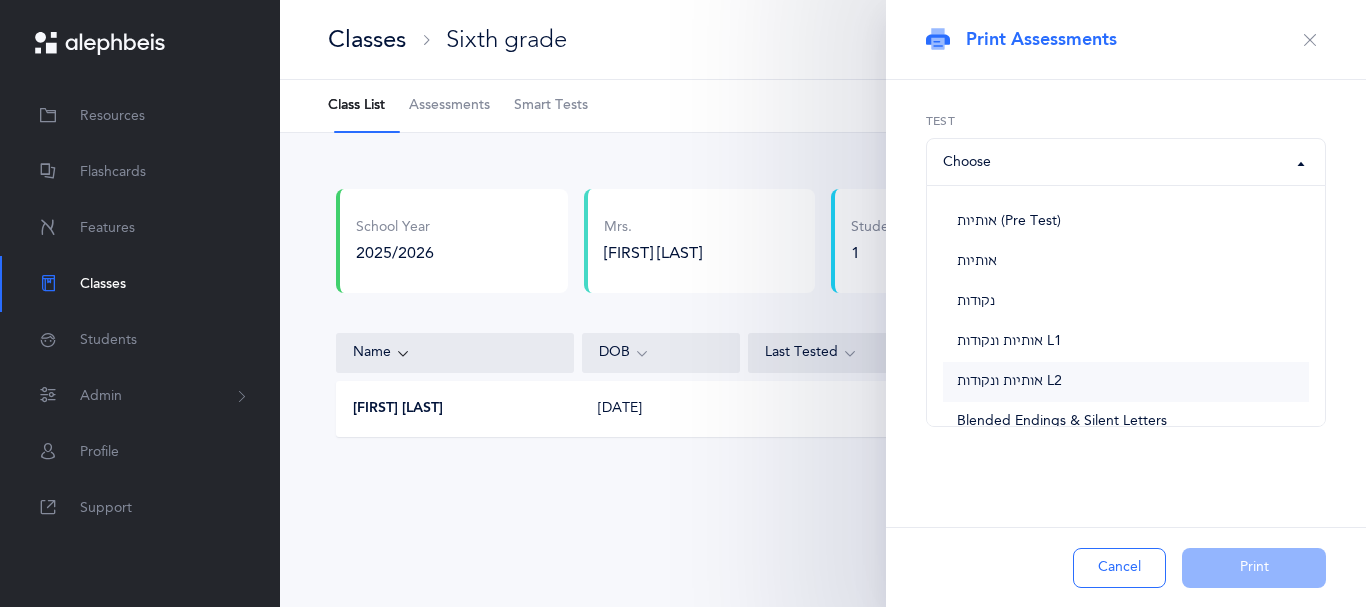 click on "אותיות ונקודות L2" at bounding box center (1009, 382) 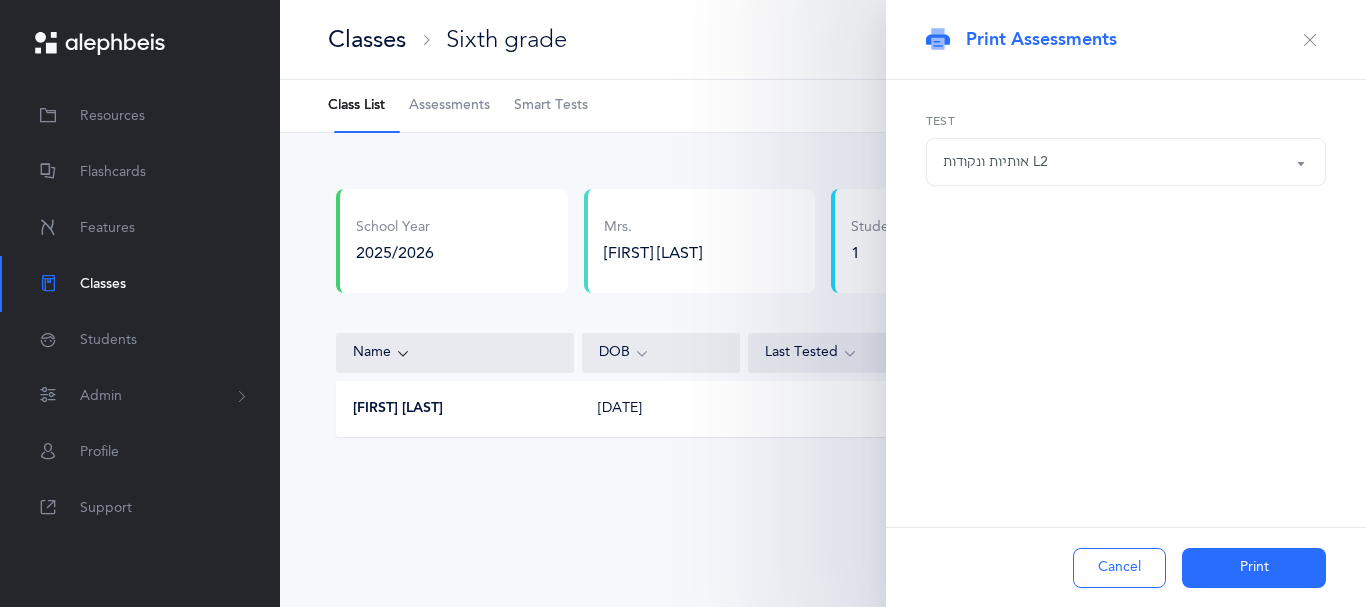 click on "Cancel
Print" at bounding box center (0, 0) 